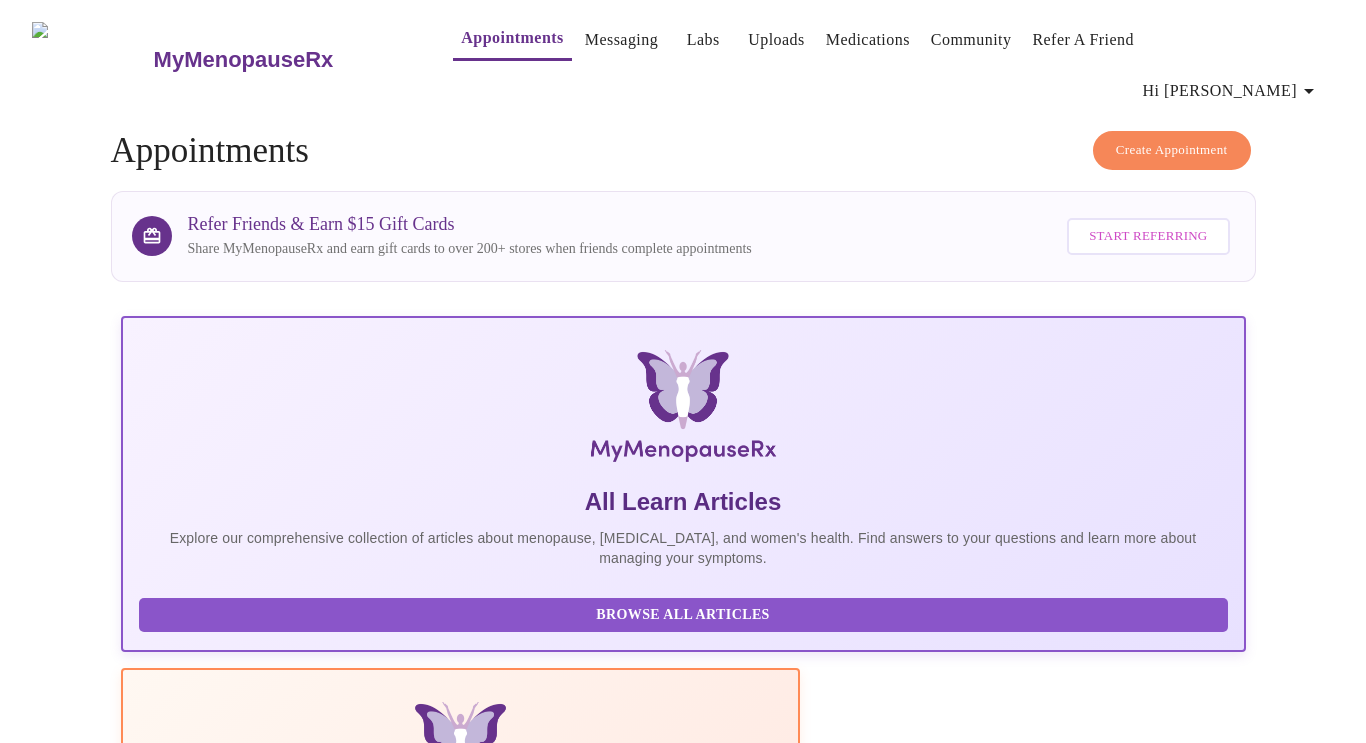 scroll, scrollTop: 604, scrollLeft: 0, axis: vertical 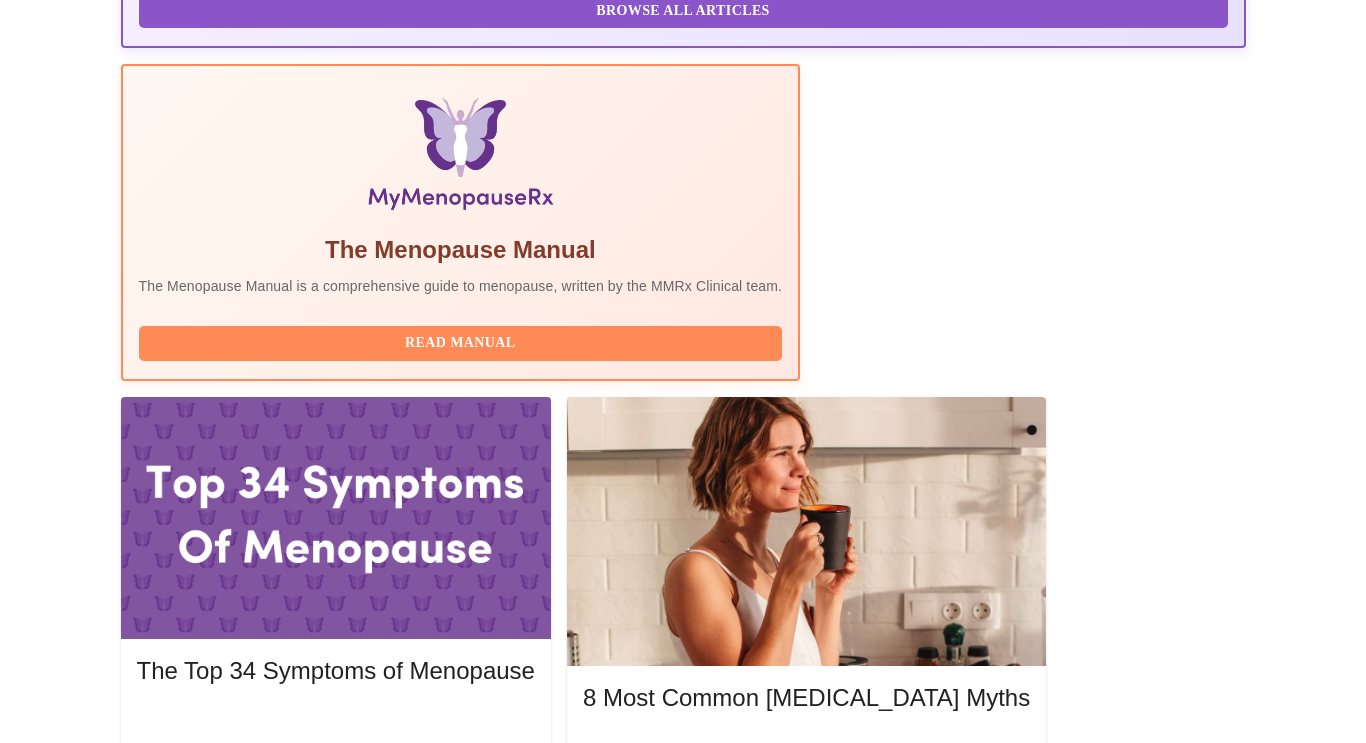 click on "View Appointment" at bounding box center [1141, 1976] 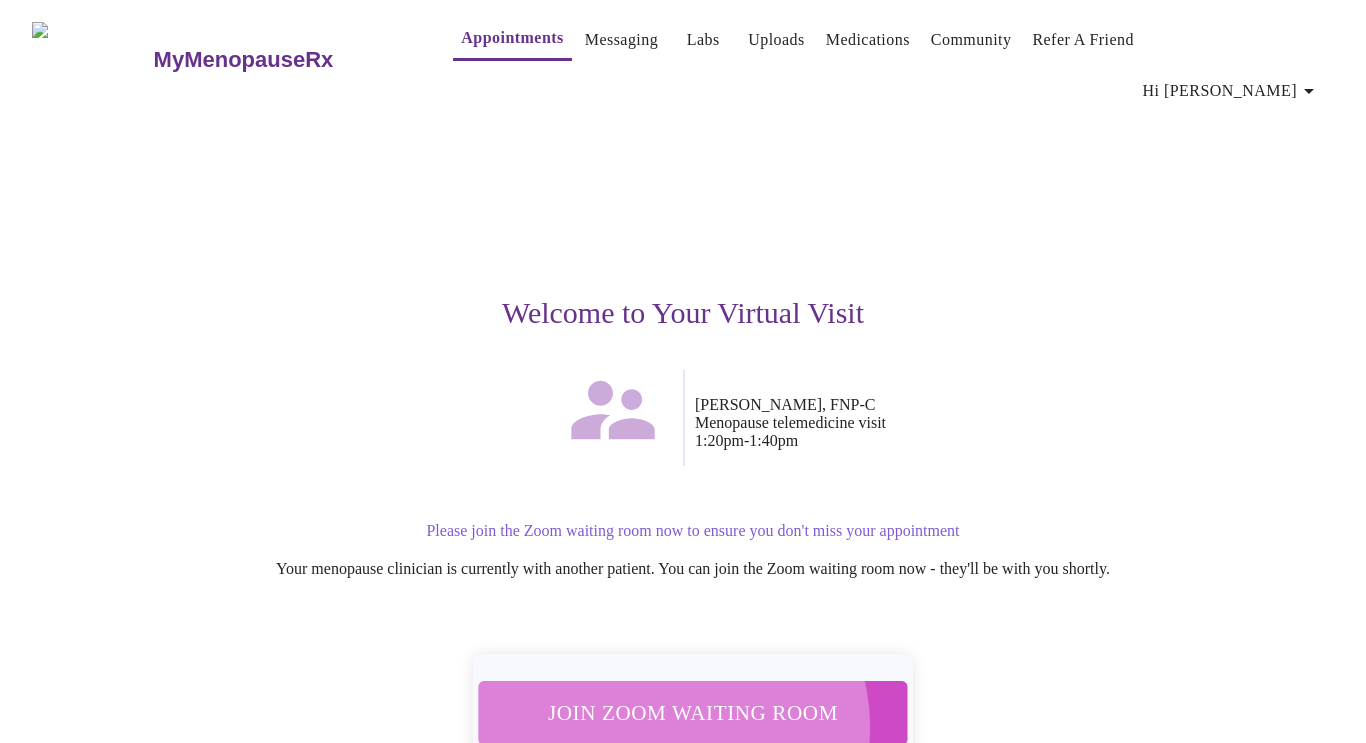 click on "Join Zoom Waiting Room" at bounding box center [693, 712] 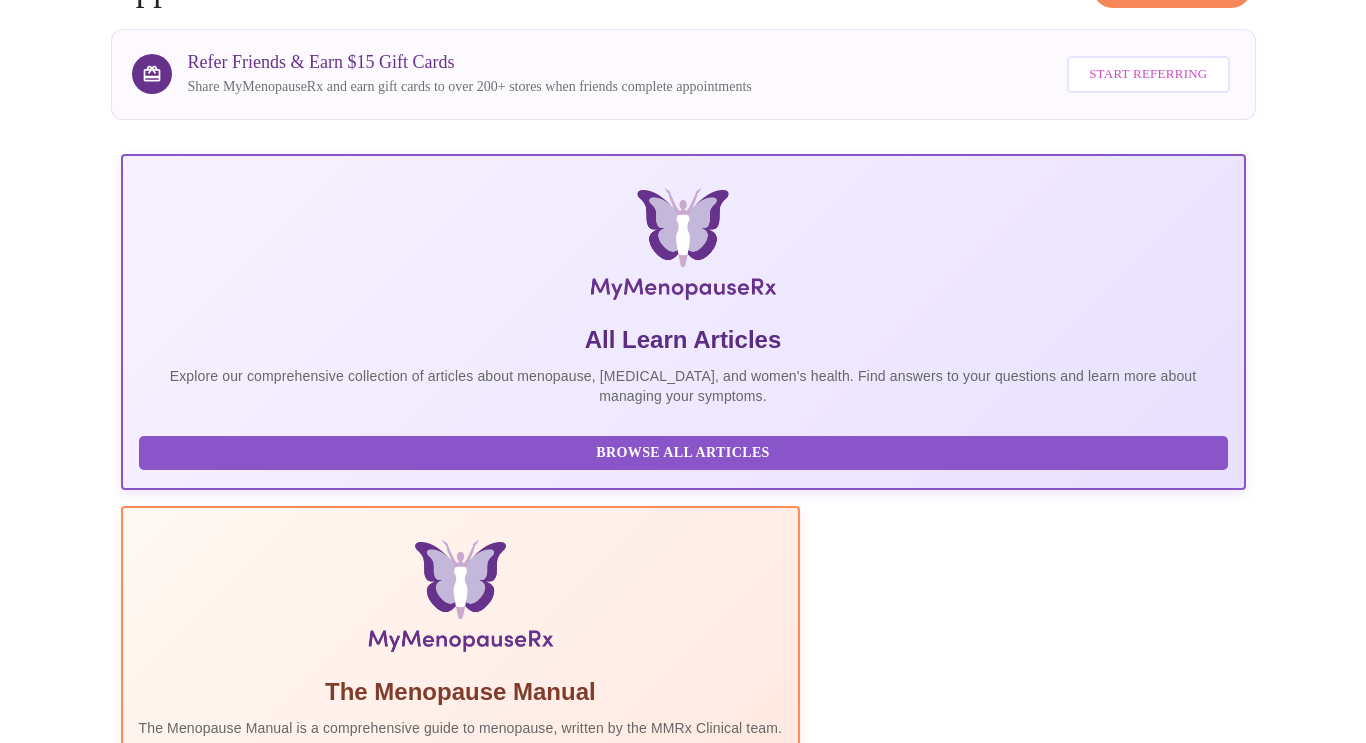 scroll, scrollTop: 0, scrollLeft: 0, axis: both 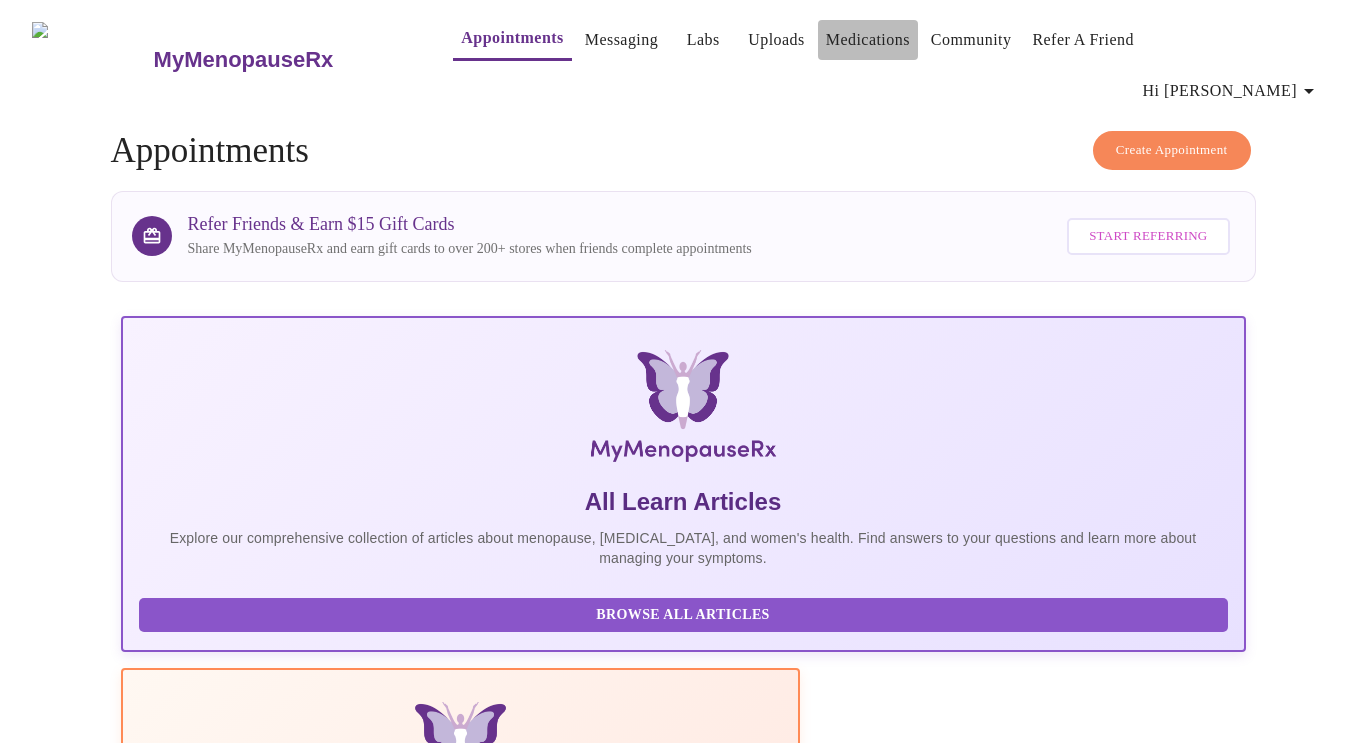 click on "Medications" at bounding box center (868, 40) 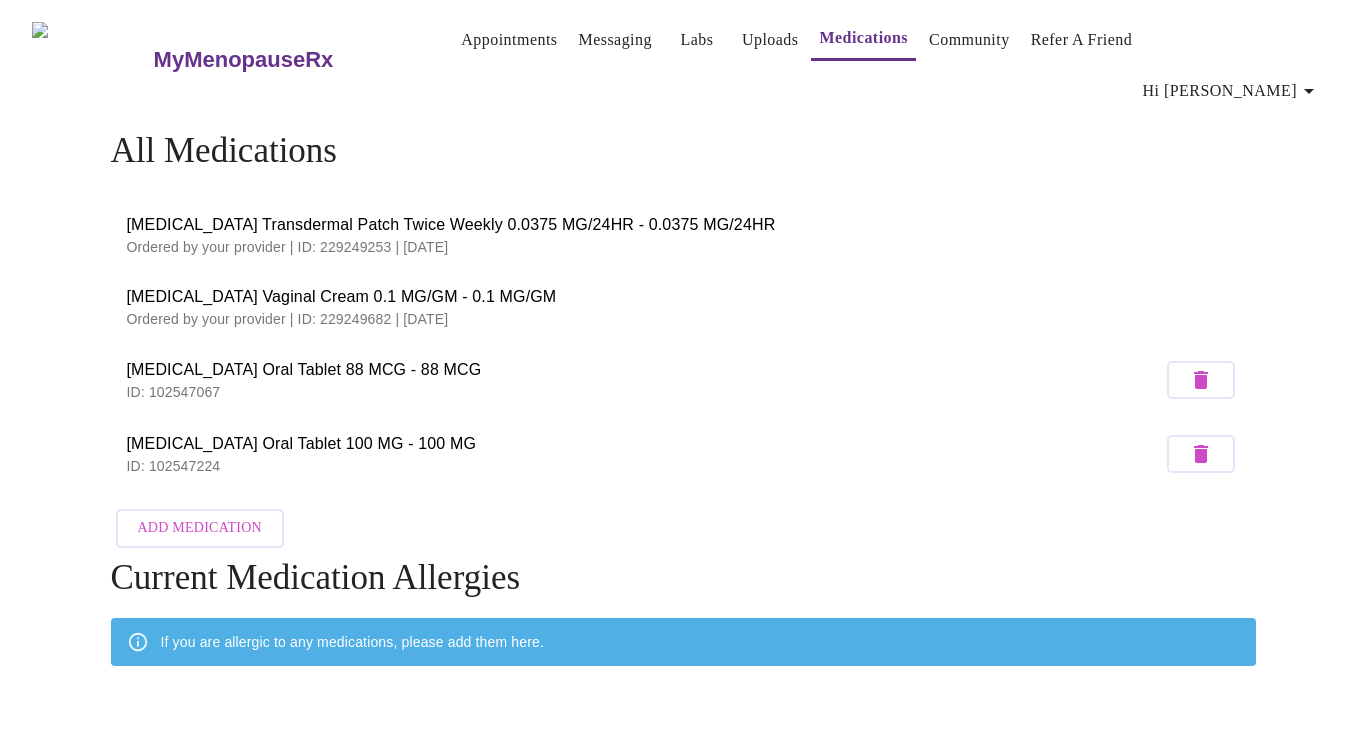 click on "MyMenopauseRx" at bounding box center (244, 60) 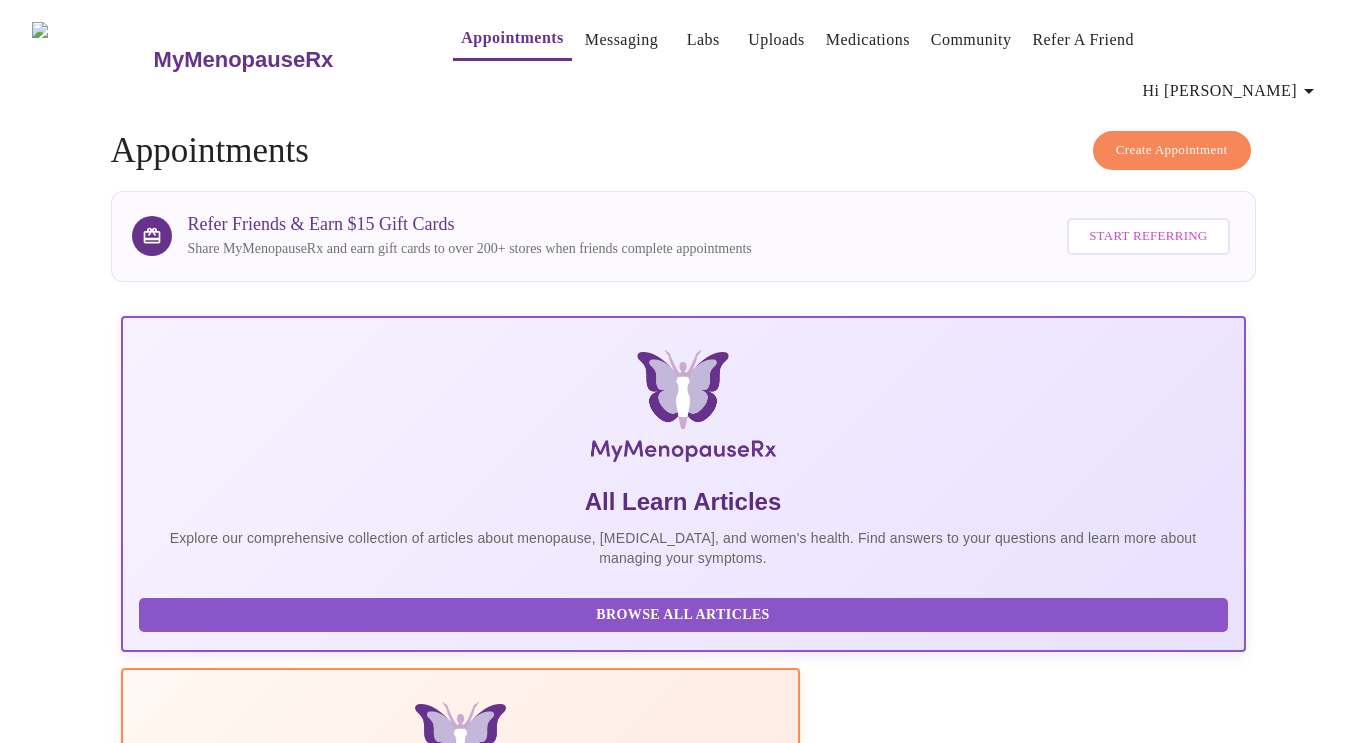 click on "MyMenopauseRx" at bounding box center (244, 60) 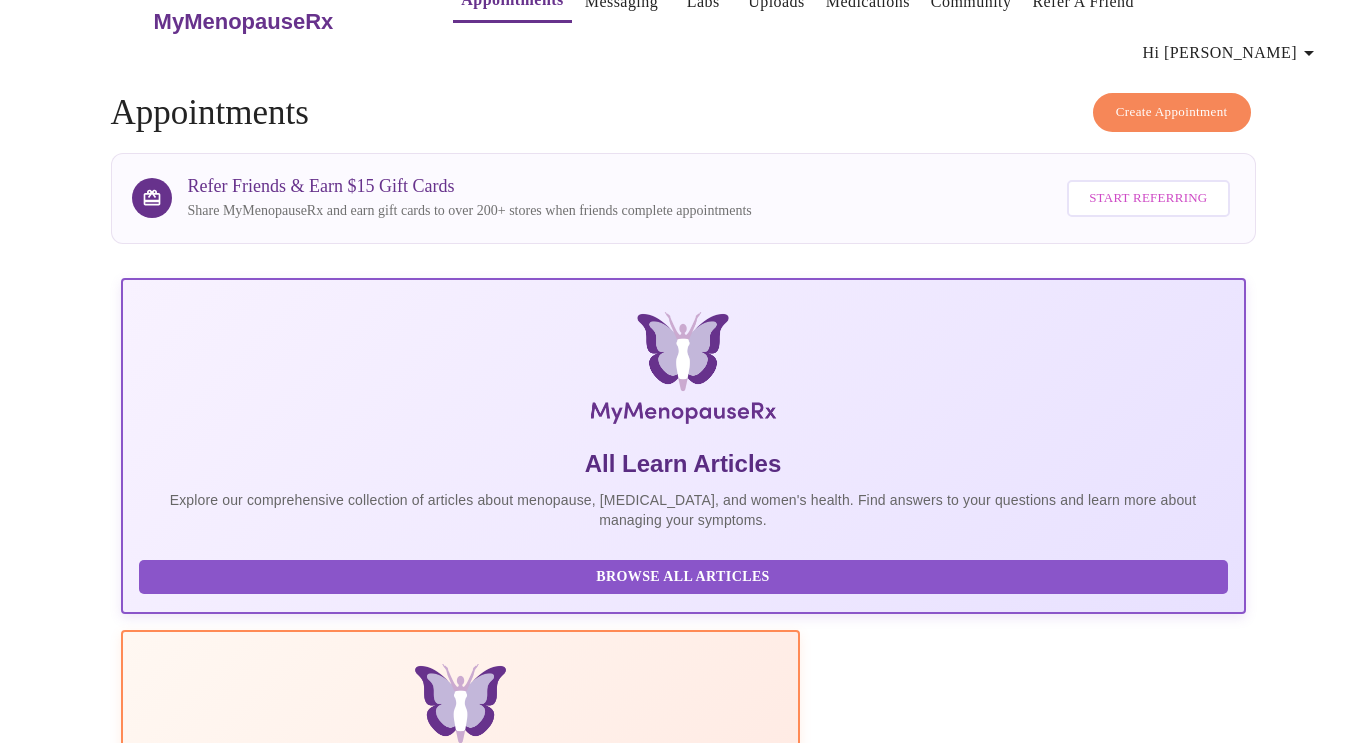 scroll, scrollTop: 0, scrollLeft: 0, axis: both 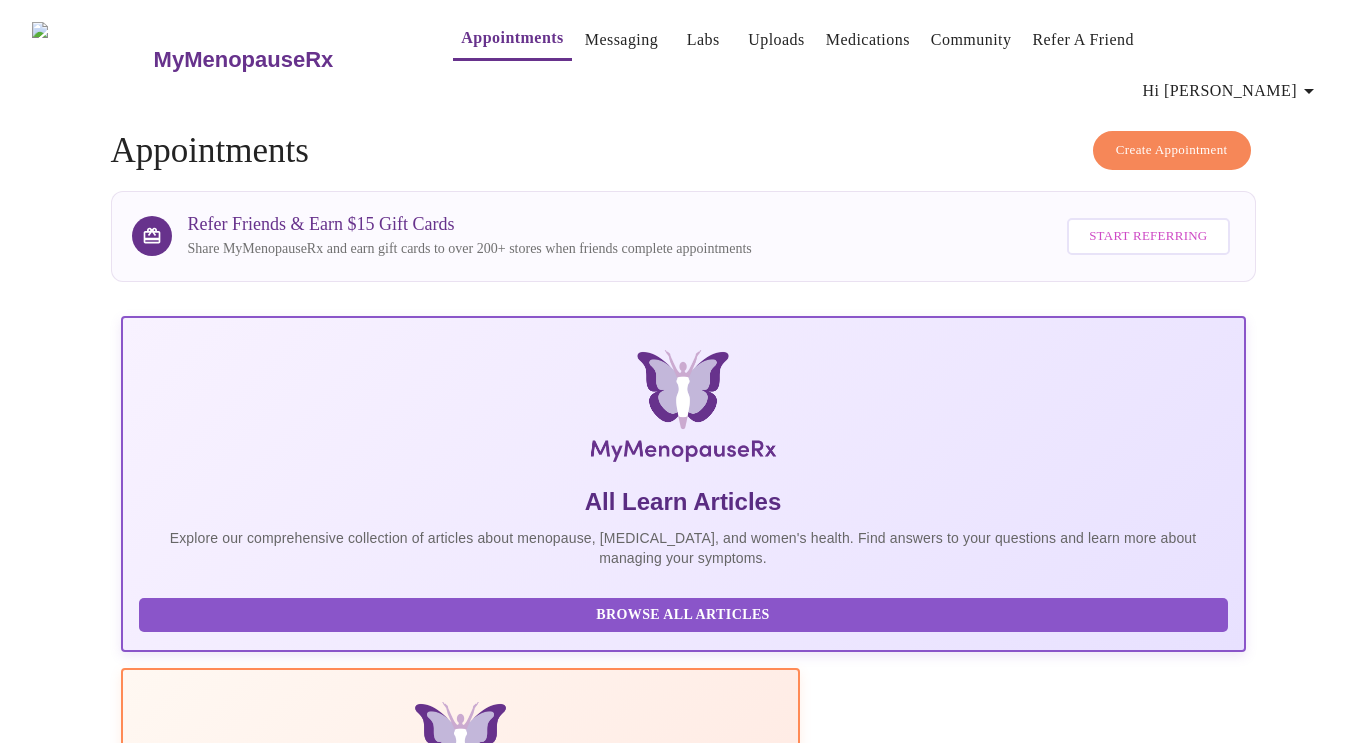 click at bounding box center (91, 59) 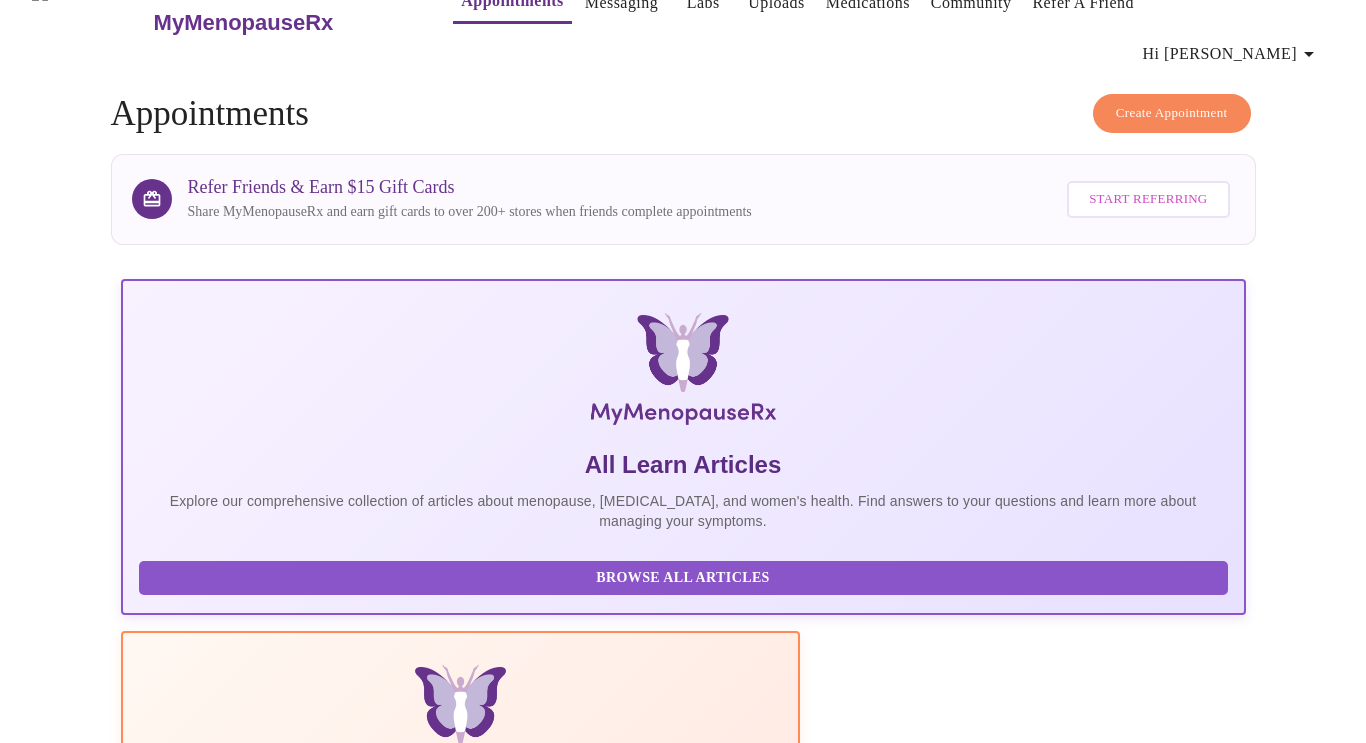 scroll, scrollTop: 0, scrollLeft: 0, axis: both 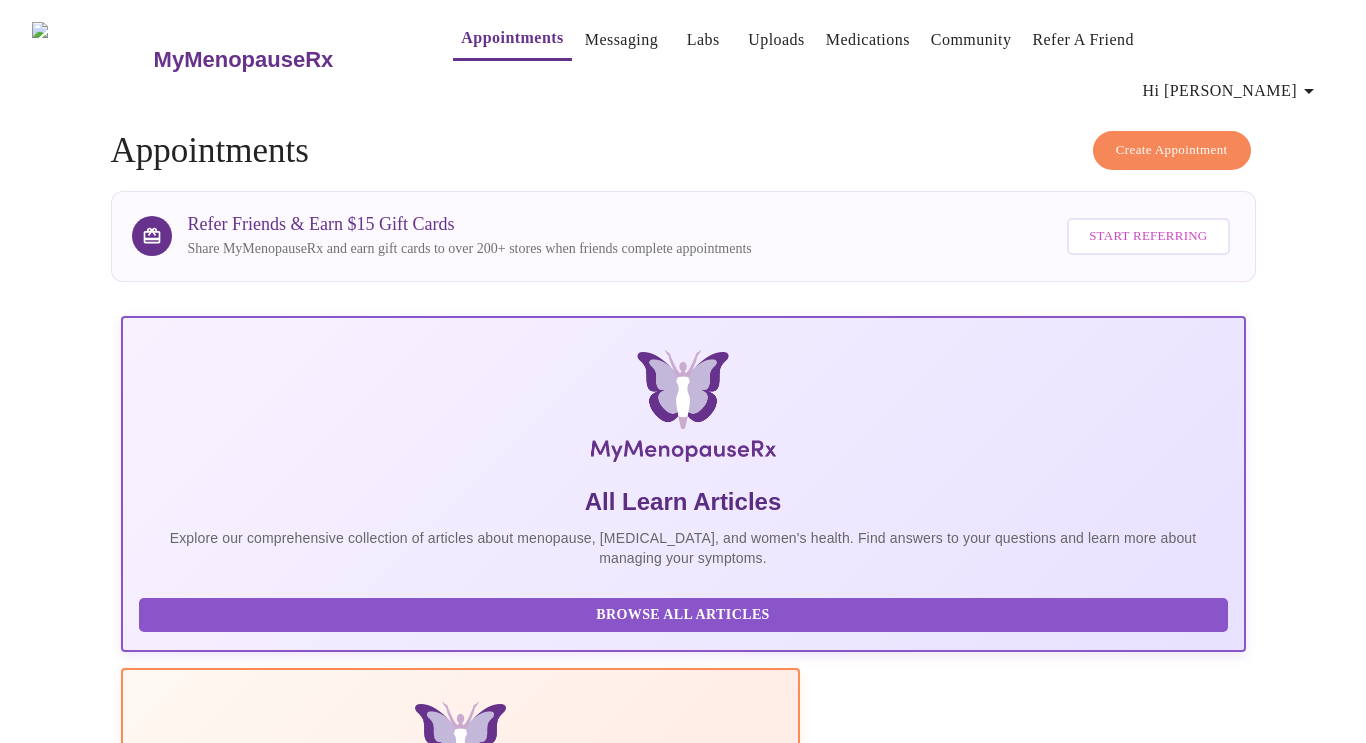 click on "Create Appointment" at bounding box center [1172, 150] 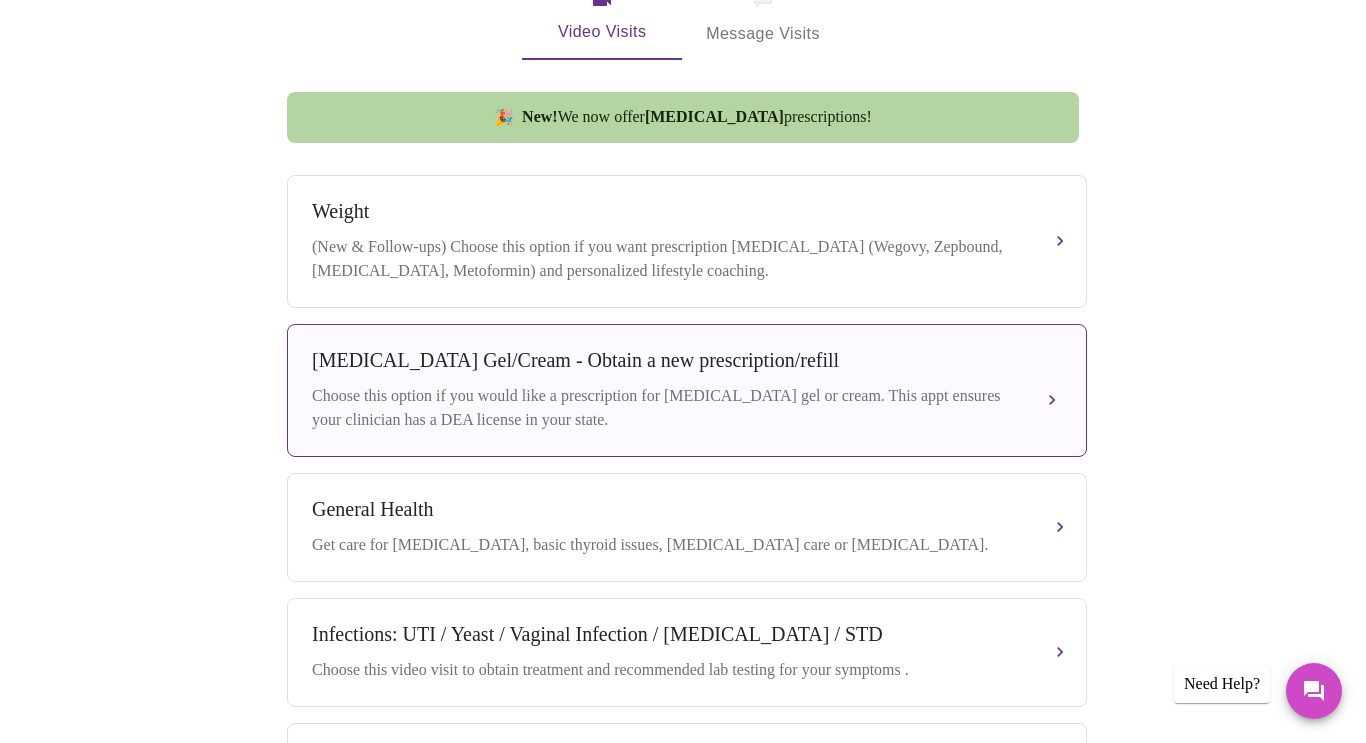 scroll, scrollTop: 707, scrollLeft: 0, axis: vertical 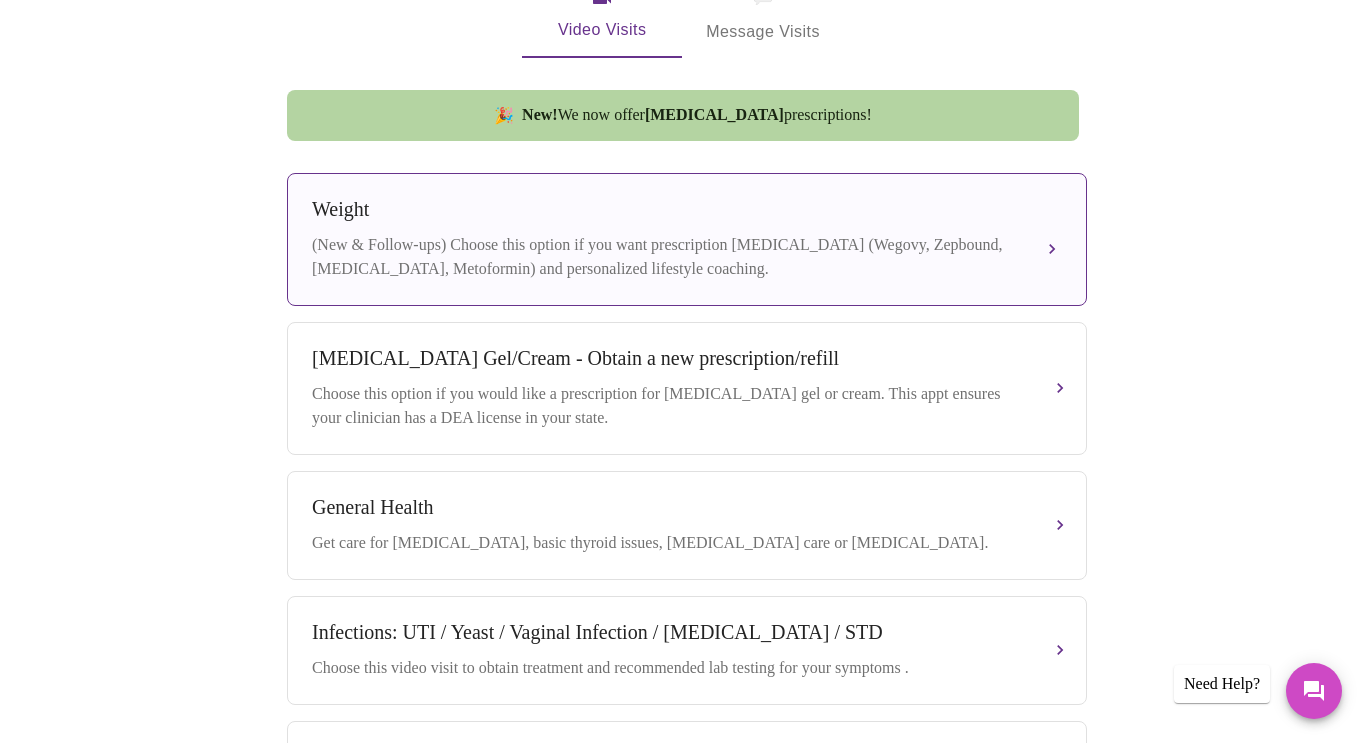 click on "(New & Follow-ups) Choose this option if you want prescription weight management (Wegovy, Zepbound, Contrave, Metoformin) and personalized lifestyle coaching." at bounding box center [667, 257] 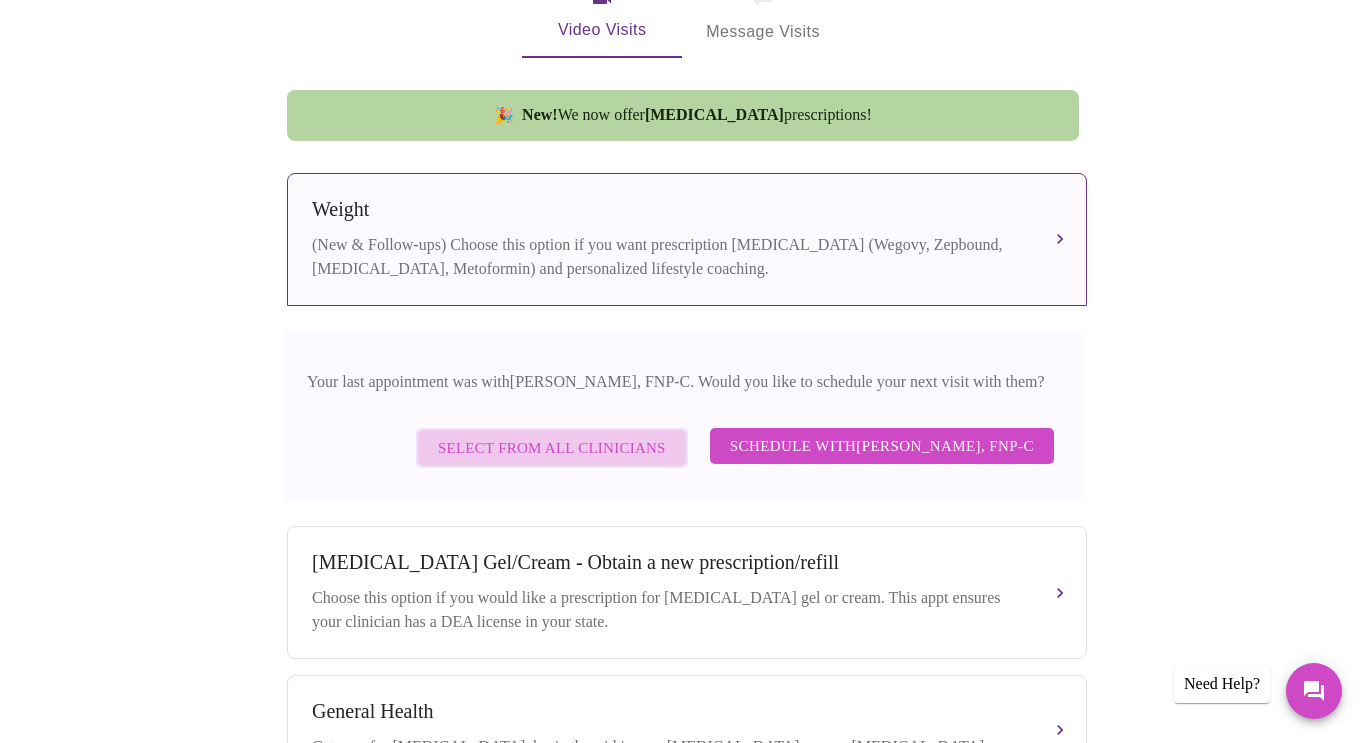 click on "Select from All Clinicians" at bounding box center (552, 448) 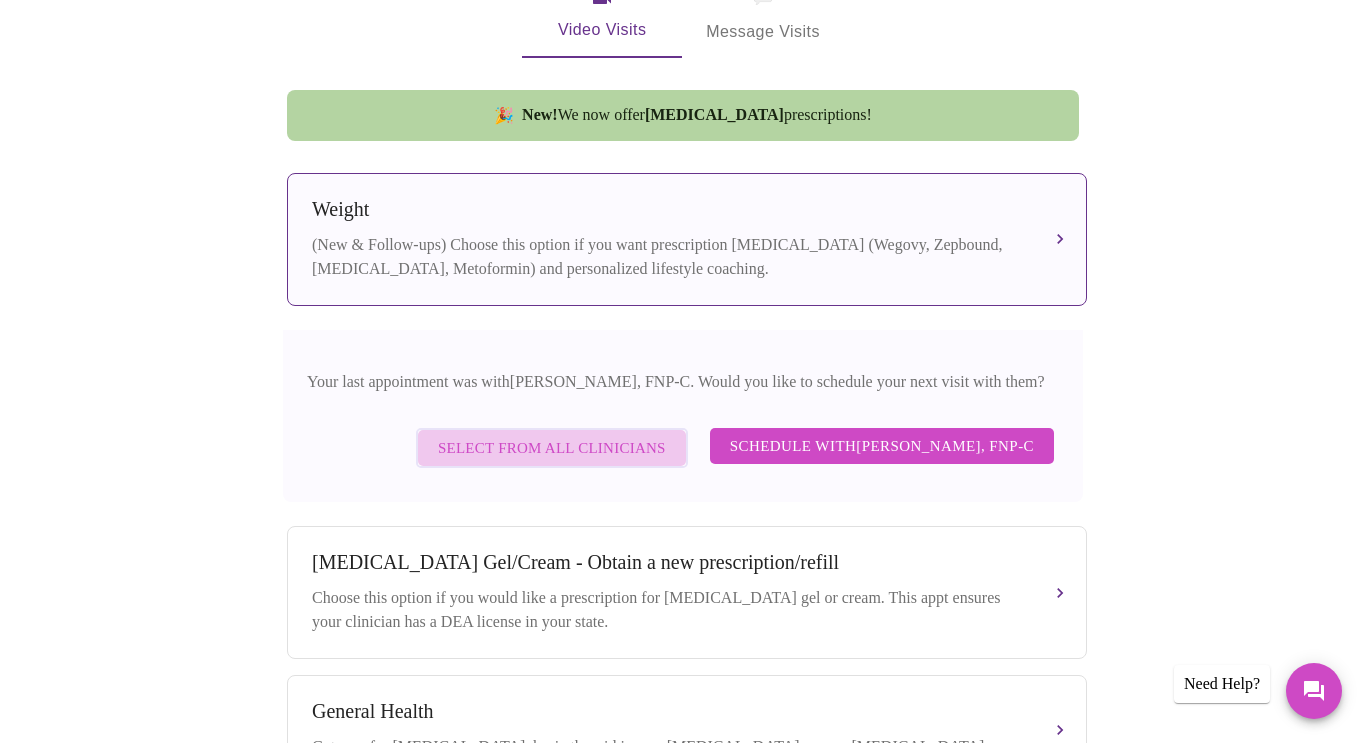 scroll, scrollTop: 43, scrollLeft: 0, axis: vertical 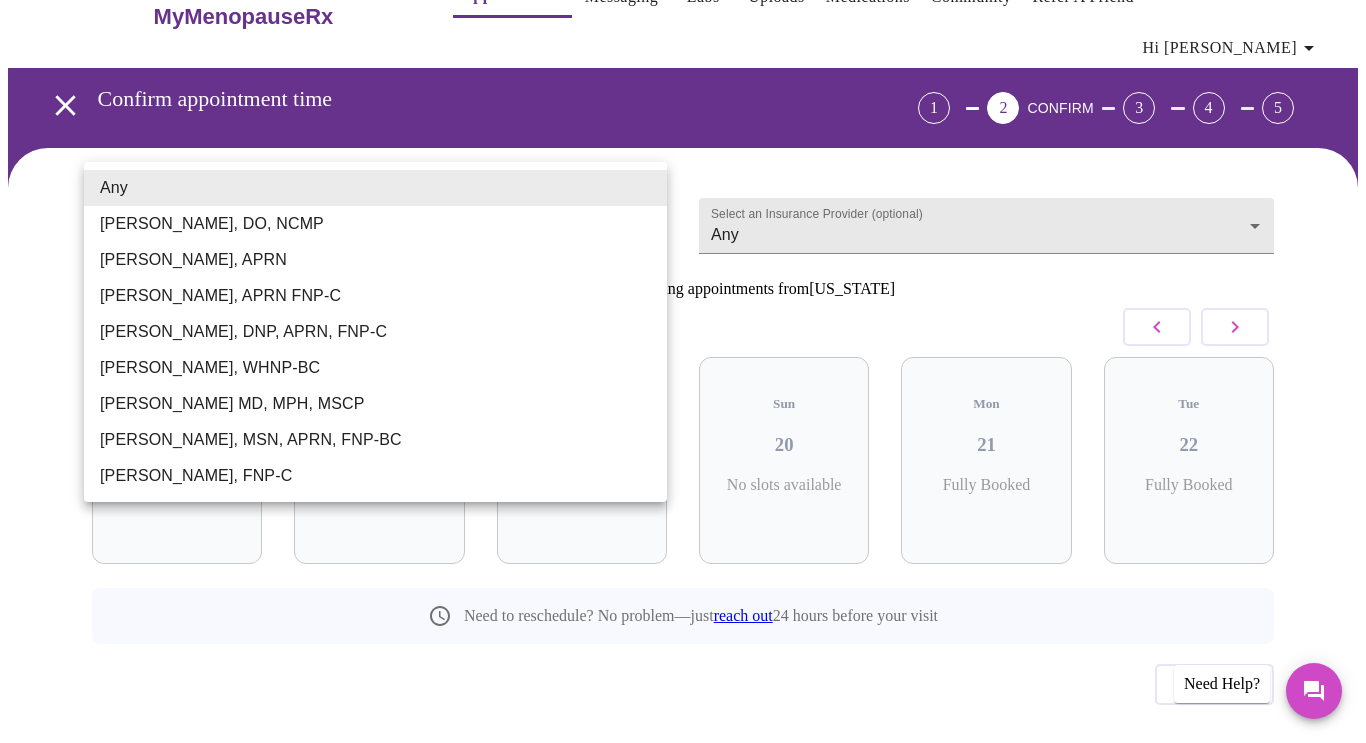 click on "MyMenopauseRx Appointments Messaging Labs Uploads Medications Community Refer a Friend Hi Alison    Confirm appointment time 1 2 CONFIRM 3 4 5 Select a Provider (optional) Any Any Select an Insurance Provider (optional) Any Any 7  Patients  currently booking appointments from  Illinois July 2025 Thu 17 Fully Booked Fri 18 Fully Booked Sat 19 No slots available Sun 20 No slots available Mon 21 Fully Booked Tue 22 Fully Booked Need to reschedule? No problem—just  reach out  24 hours before your visit Previous Need Help? Settings Billing Invoices Log out Any Barbra S Hanna, DO, NCMP Emilie McLain, APRN Kelly Perisin, APRN FNP-C Jillian Montefusco, DNP, APRN, FNP-C Meghan Matz, WHNP-BC Vadim Gelman MD, MPH, MSCP Larissa Wright, MSN, APRN, FNP-BC Elizabeth Hederman, FNP-C" at bounding box center (683, 385) 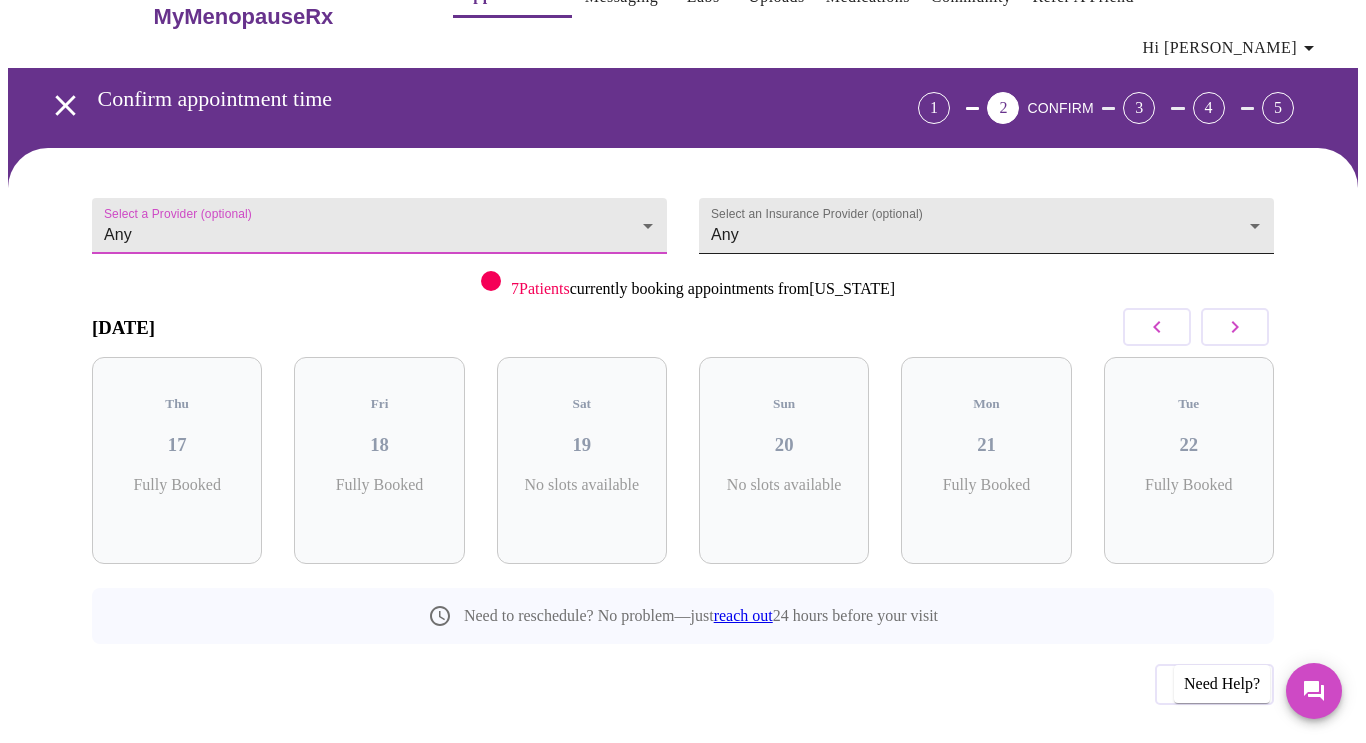 click on "MyMenopauseRx Appointments Messaging Labs Uploads Medications Community Refer a Friend Hi Alison    Confirm appointment time 1 2 CONFIRM 3 4 5 Select a Provider (optional) Any Any Select an Insurance Provider (optional) Any Any 7  Patients  currently booking appointments from  Illinois July 2025 Thu 17 Fully Booked Fri 18 Fully Booked Sat 19 No slots available Sun 20 No slots available Mon 21 Fully Booked Tue 22 Fully Booked Need to reschedule? No problem—just  reach out  24 hours before your visit Previous Need Help? Settings Billing Invoices Log out" at bounding box center (683, 385) 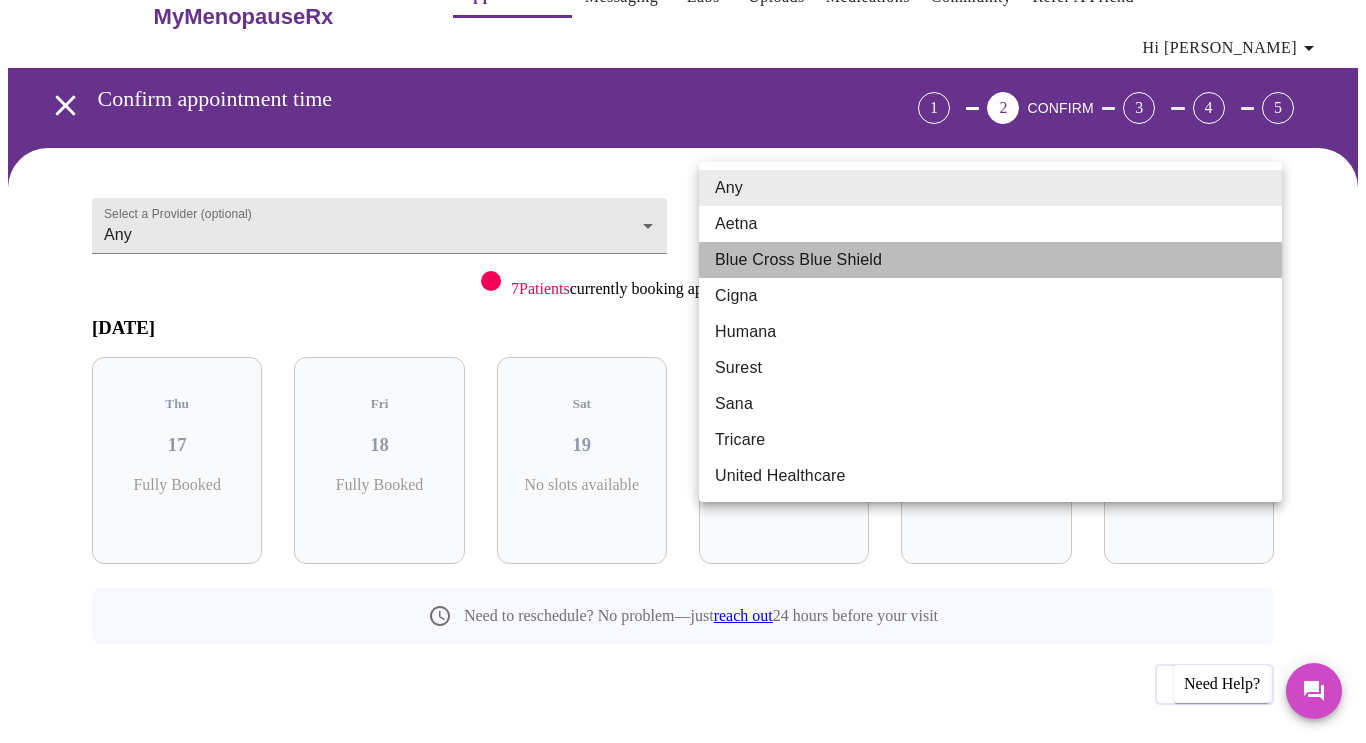 click on "Blue Cross Blue Shield" at bounding box center [990, 260] 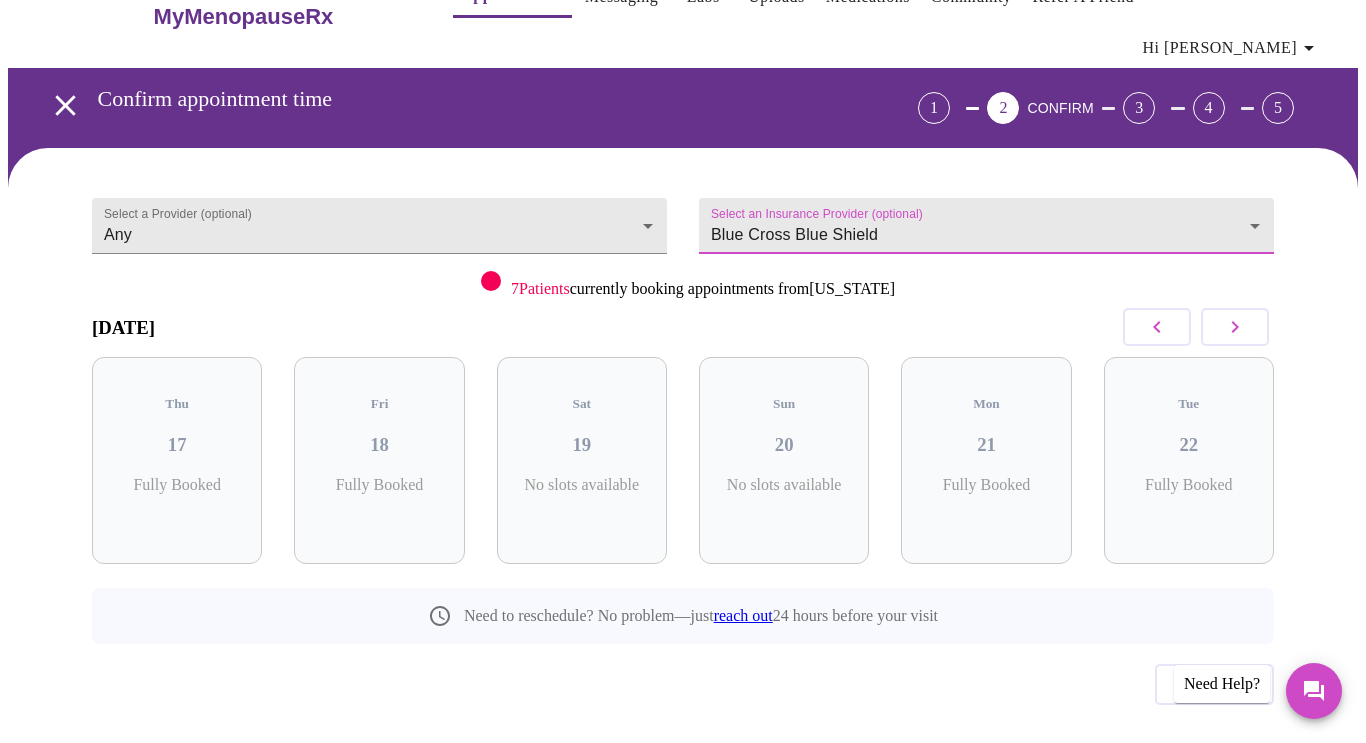 click 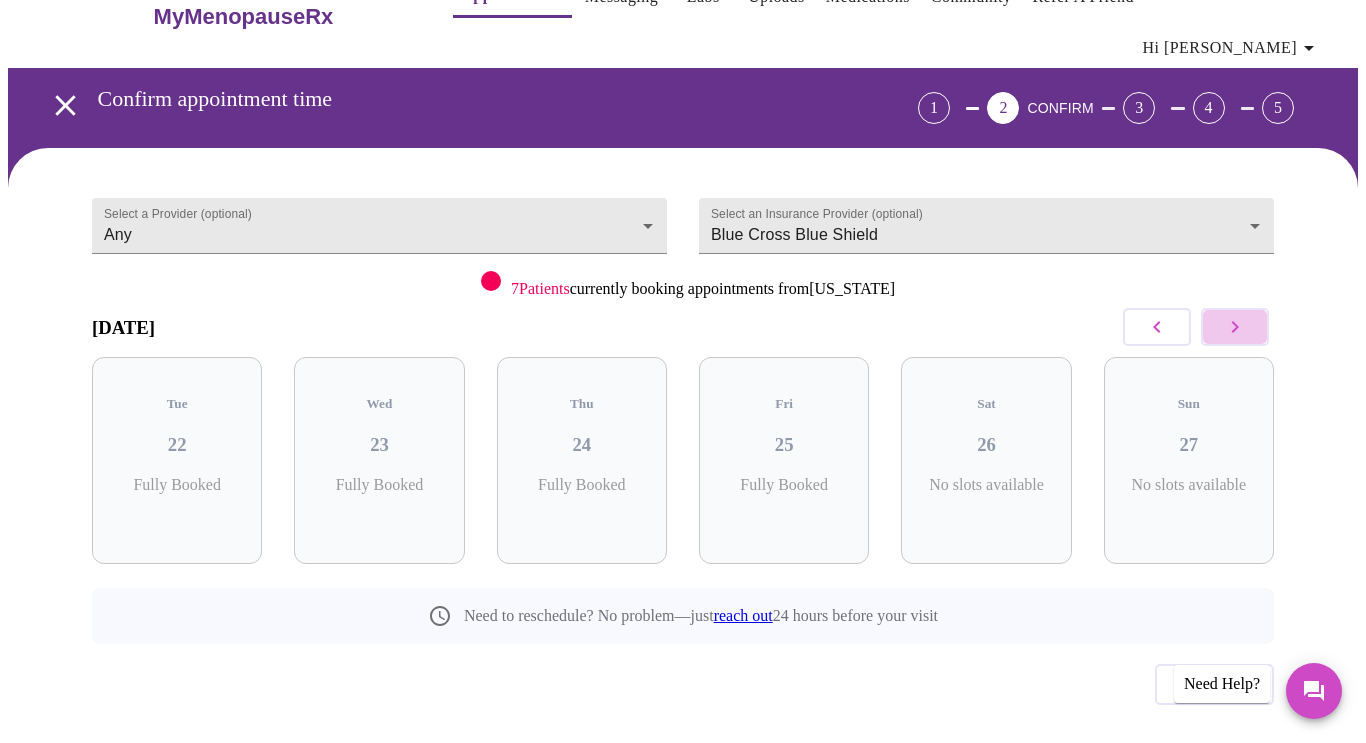click 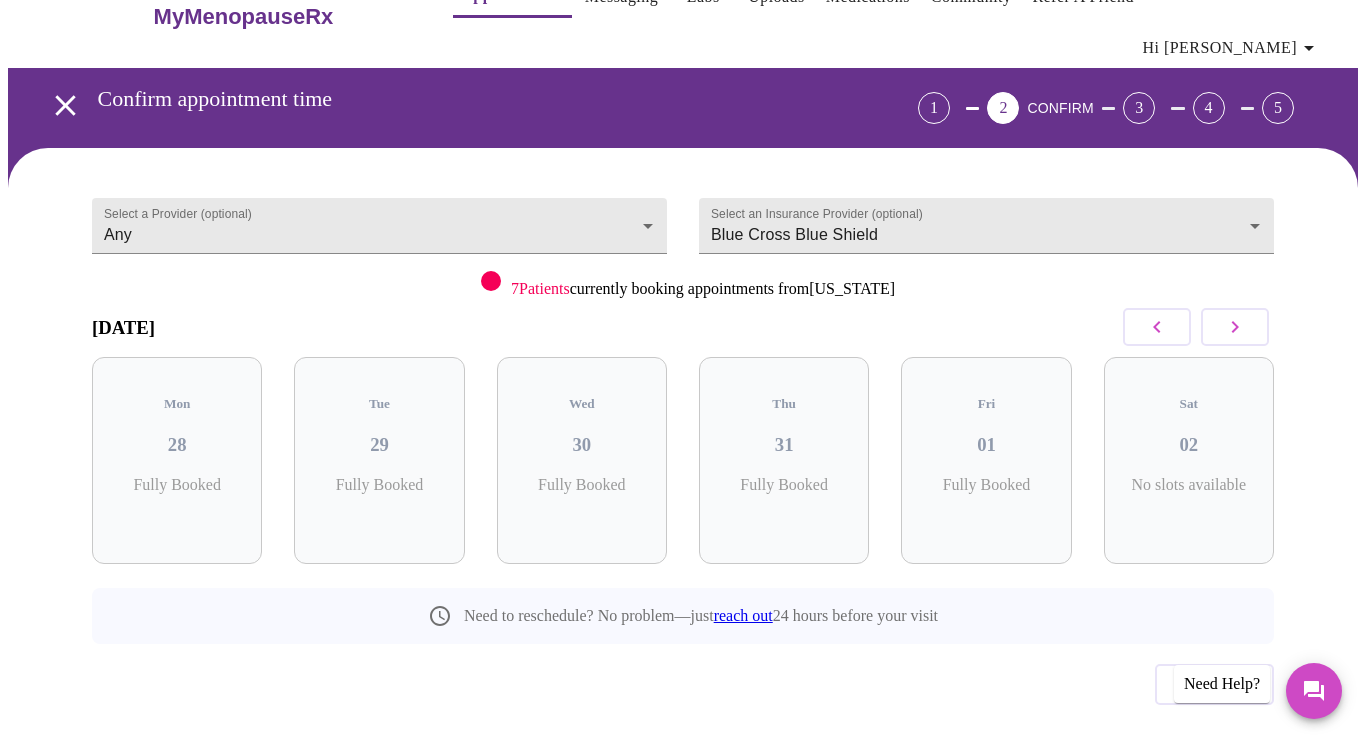 click 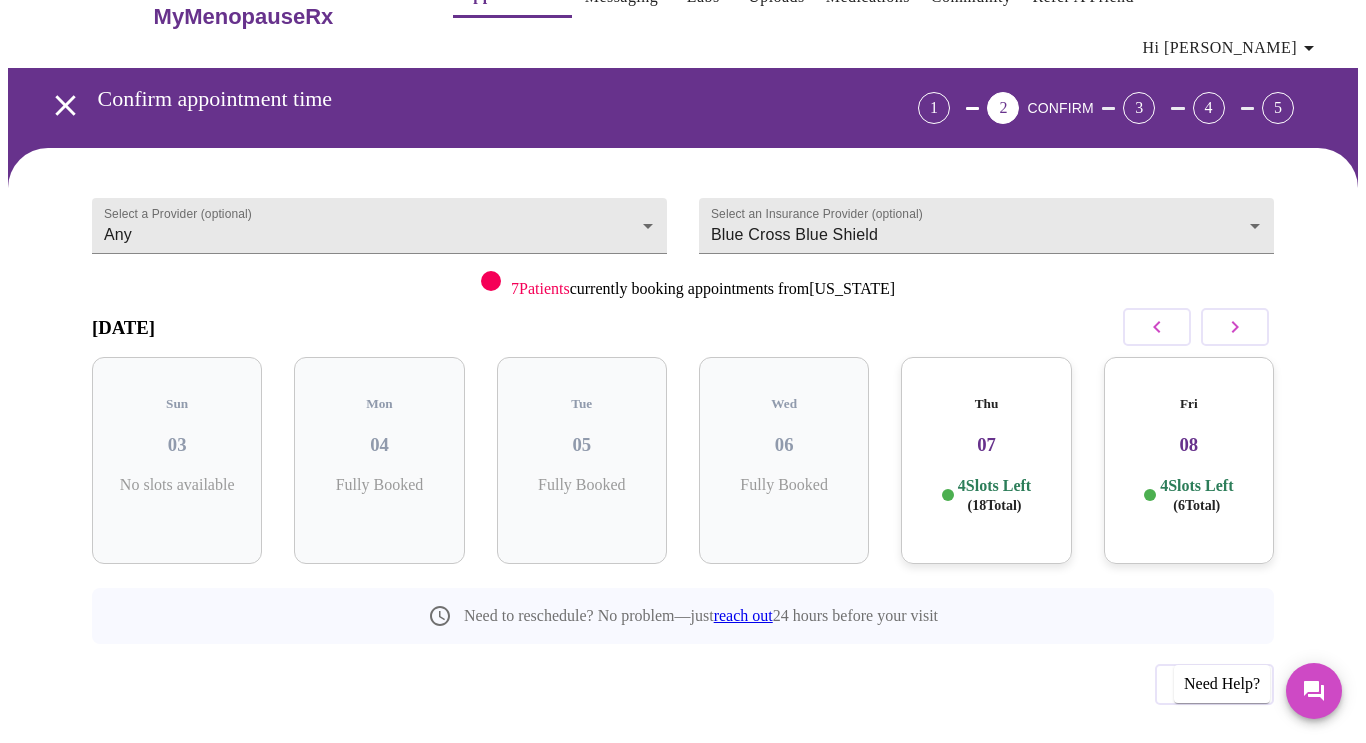 click 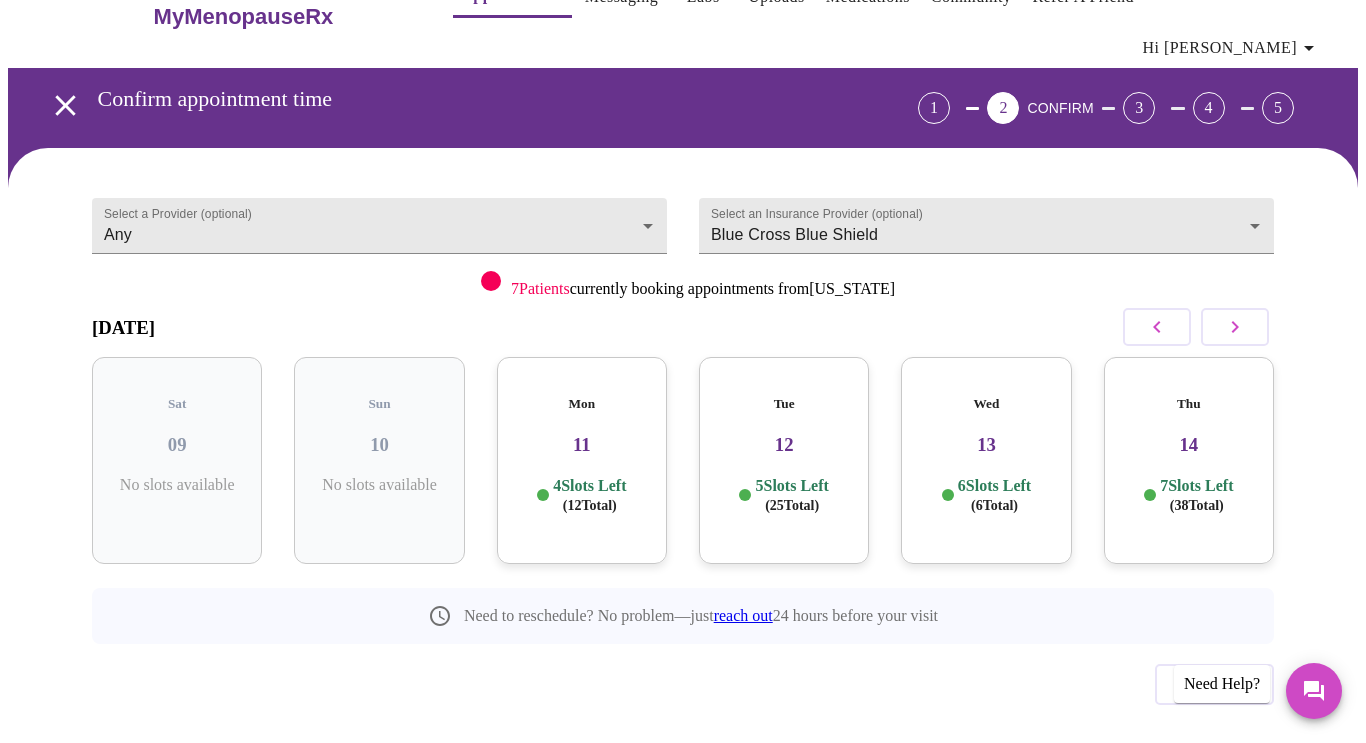 click 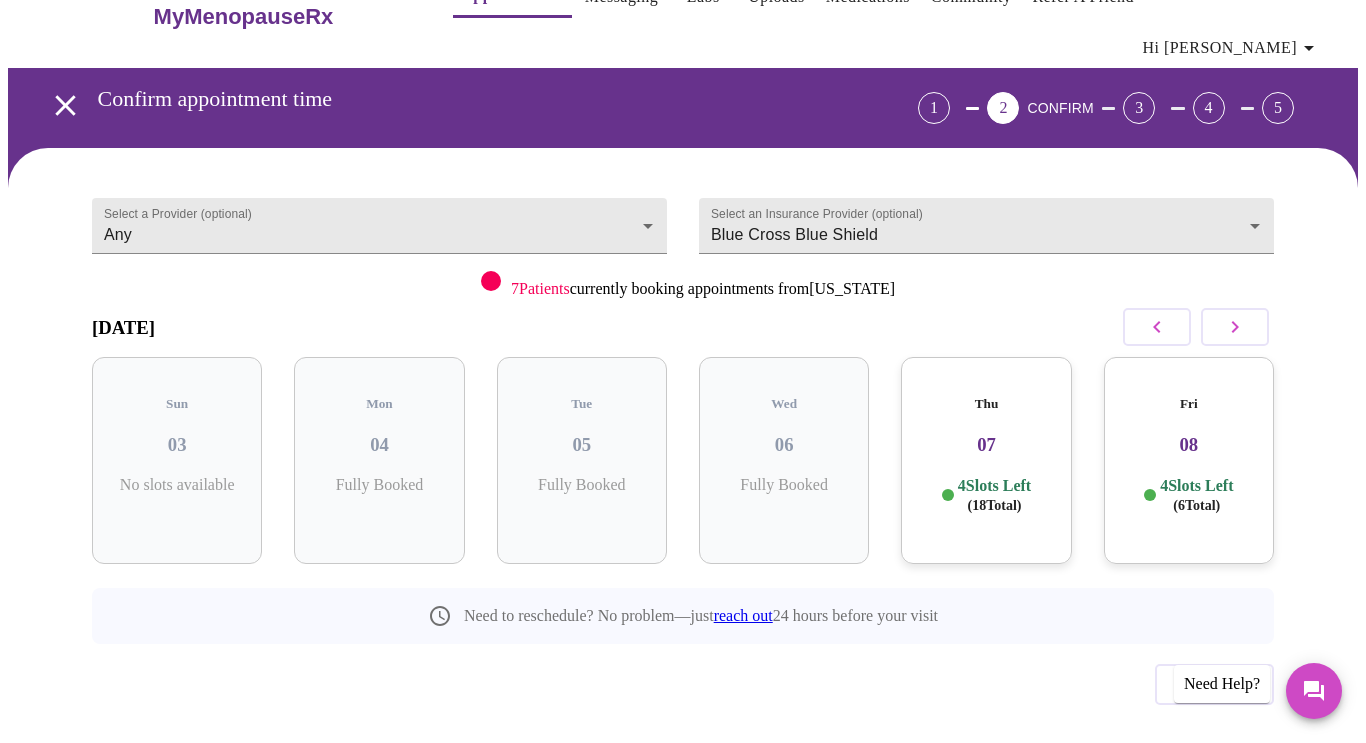 click on "Thu 07 4  Slots Left ( 18  Total)" at bounding box center (986, 460) 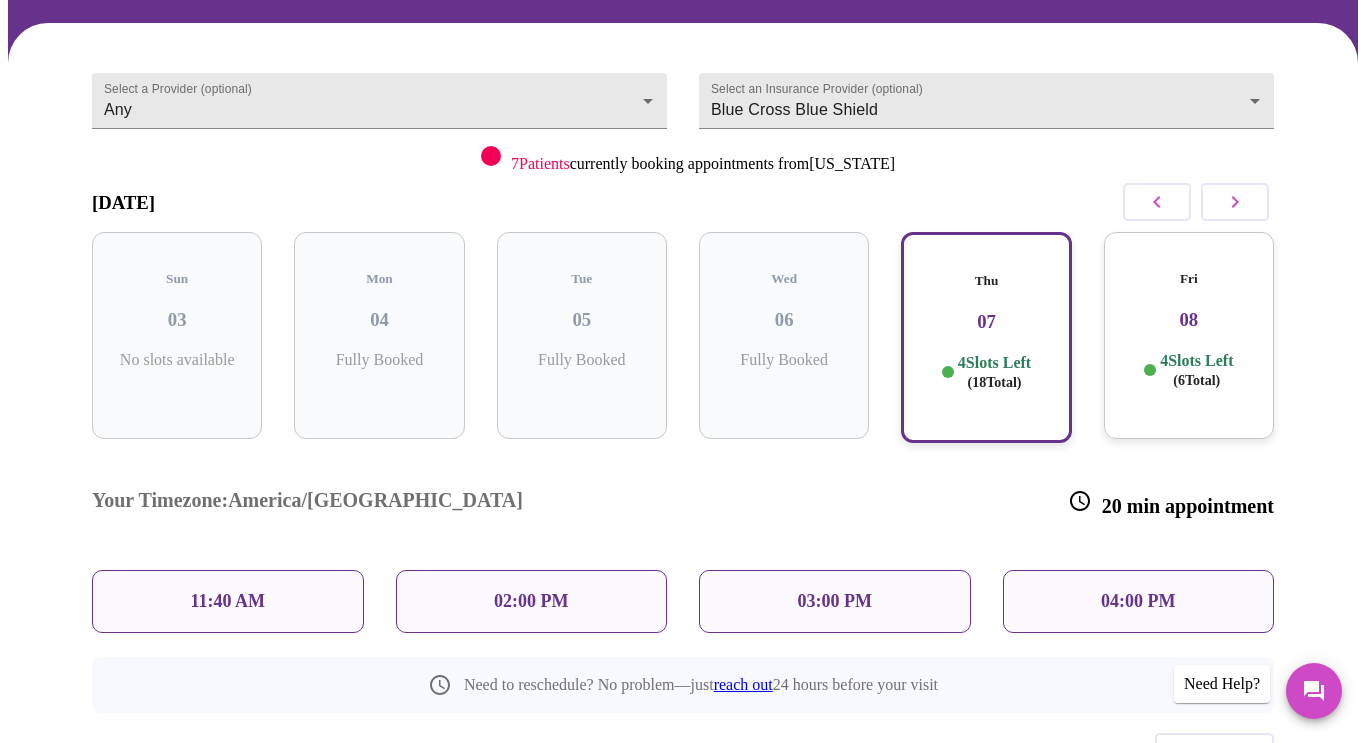 scroll, scrollTop: 204, scrollLeft: 0, axis: vertical 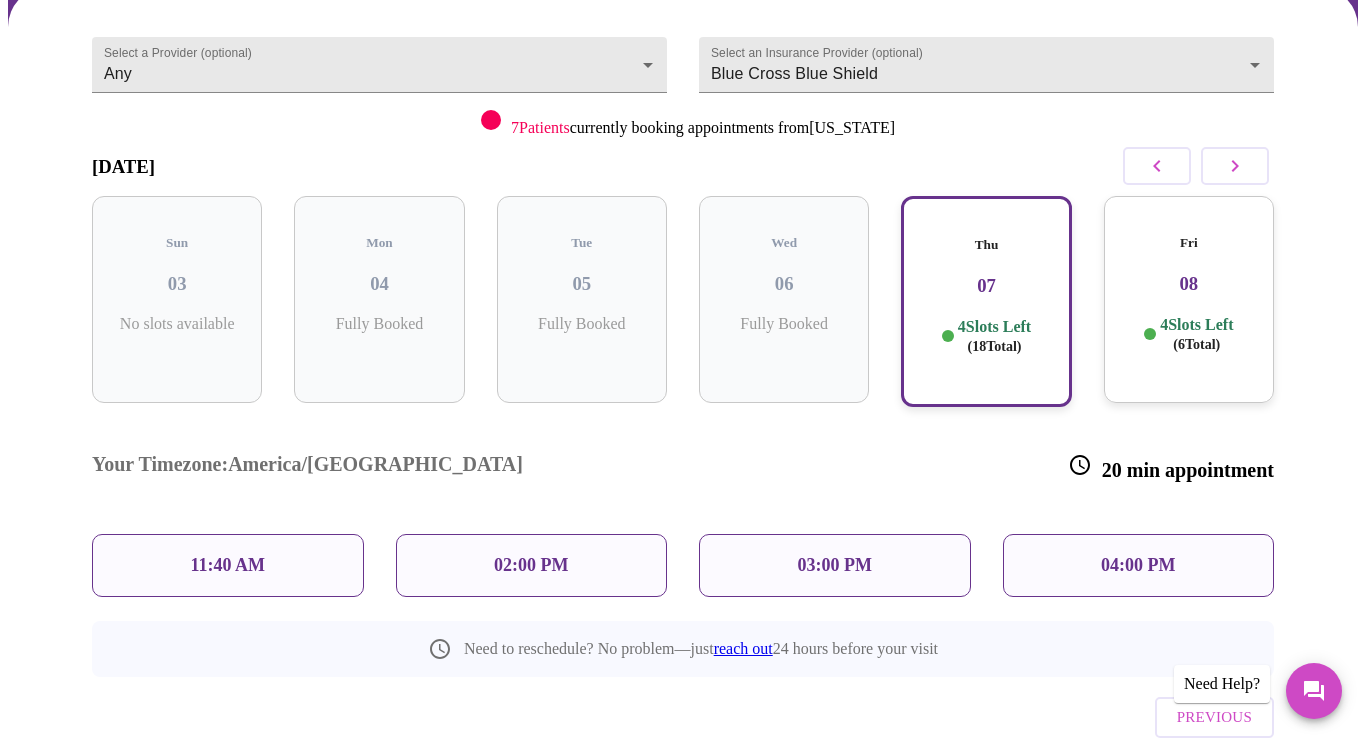 click on "03:00 PM" at bounding box center (835, 565) 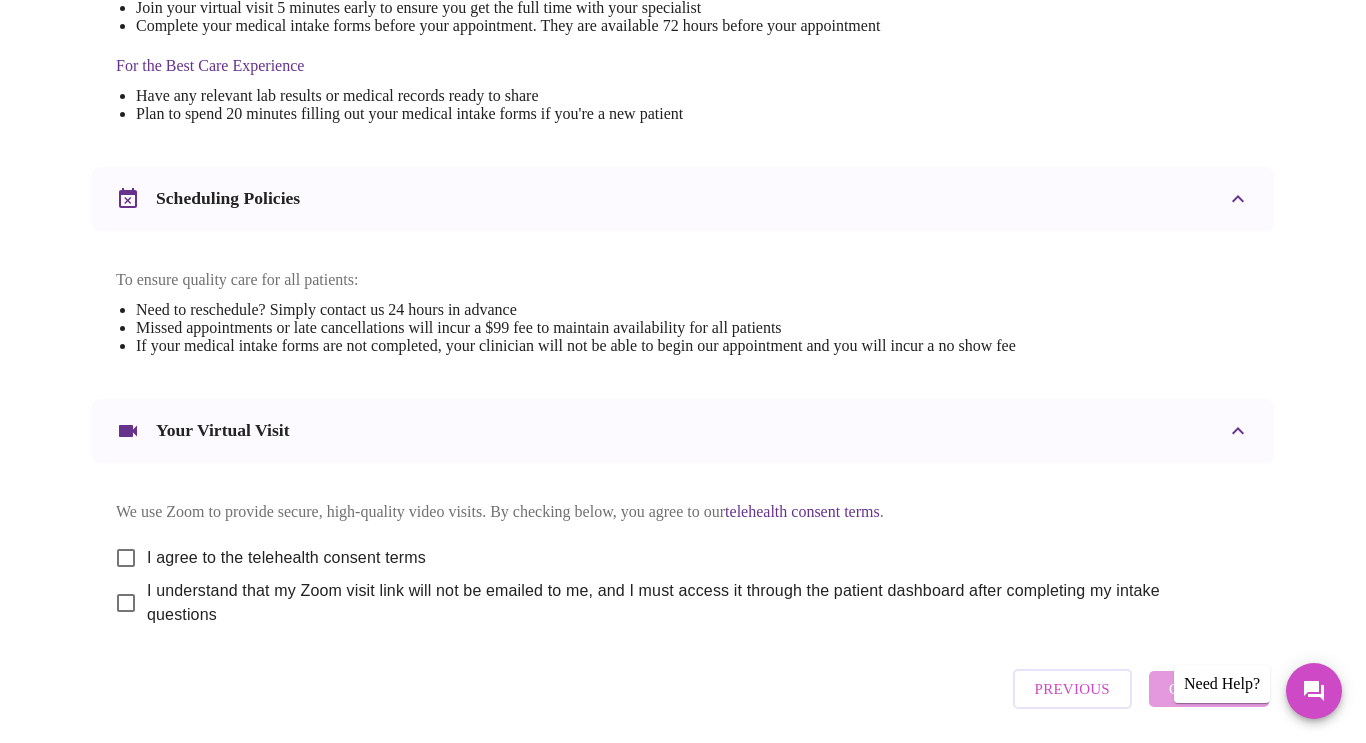 scroll, scrollTop: 683, scrollLeft: 0, axis: vertical 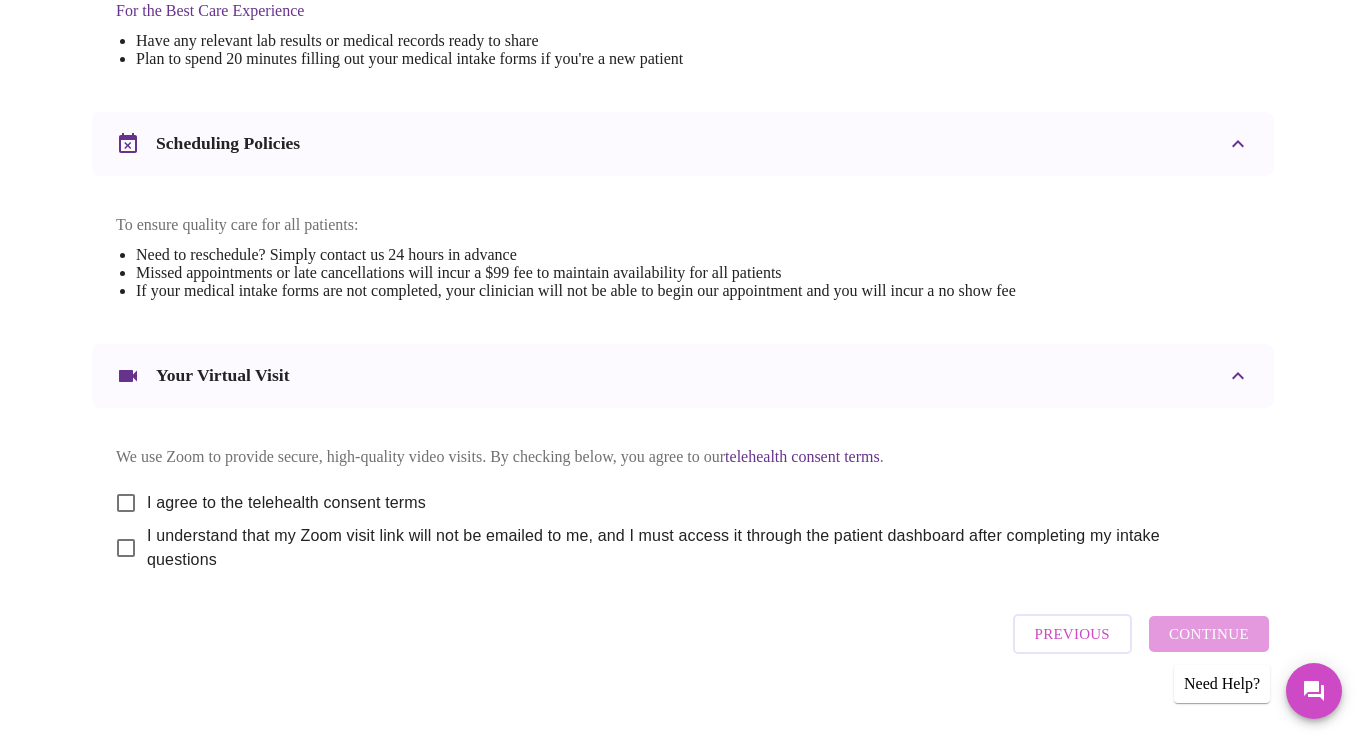 click on "I agree to the telehealth consent terms" at bounding box center (126, 503) 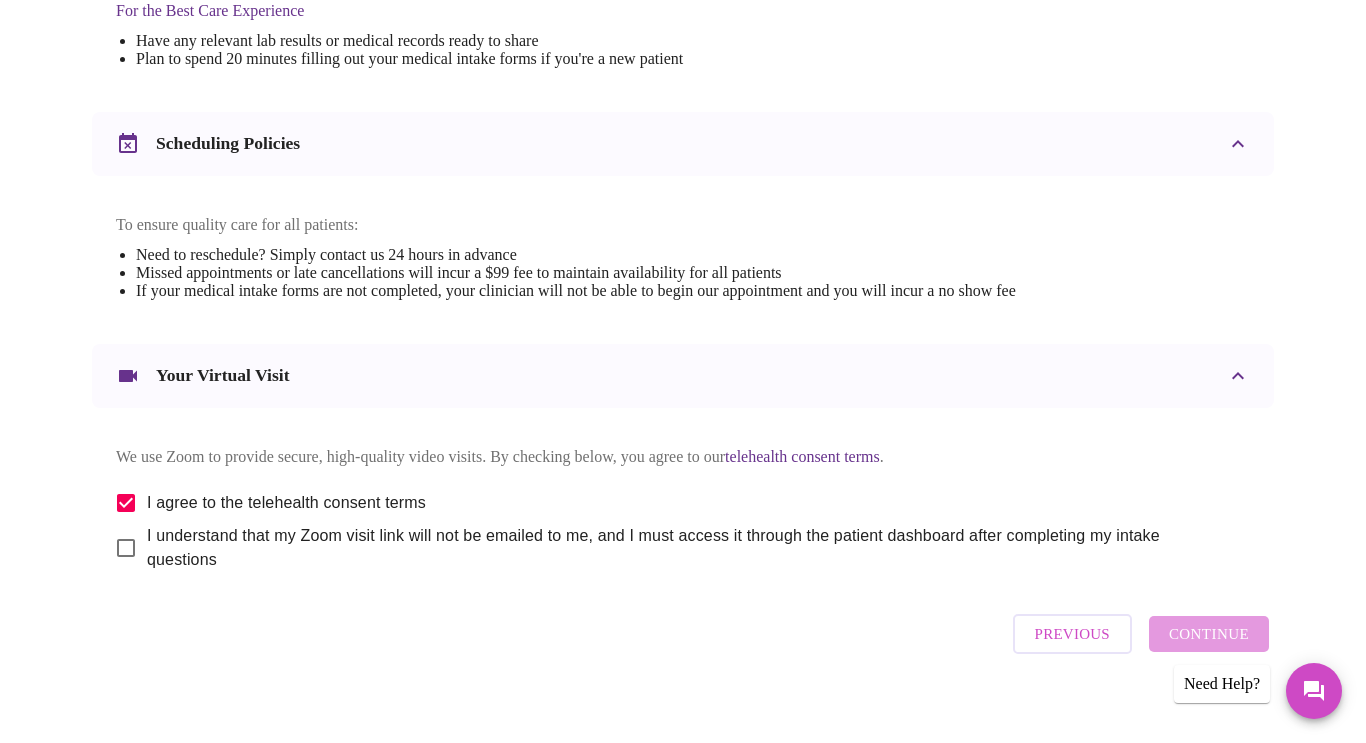 click on "I understand that my Zoom visit link will not be emailed to me, and I must access it through the patient dashboard after completing my intake questions" at bounding box center [126, 548] 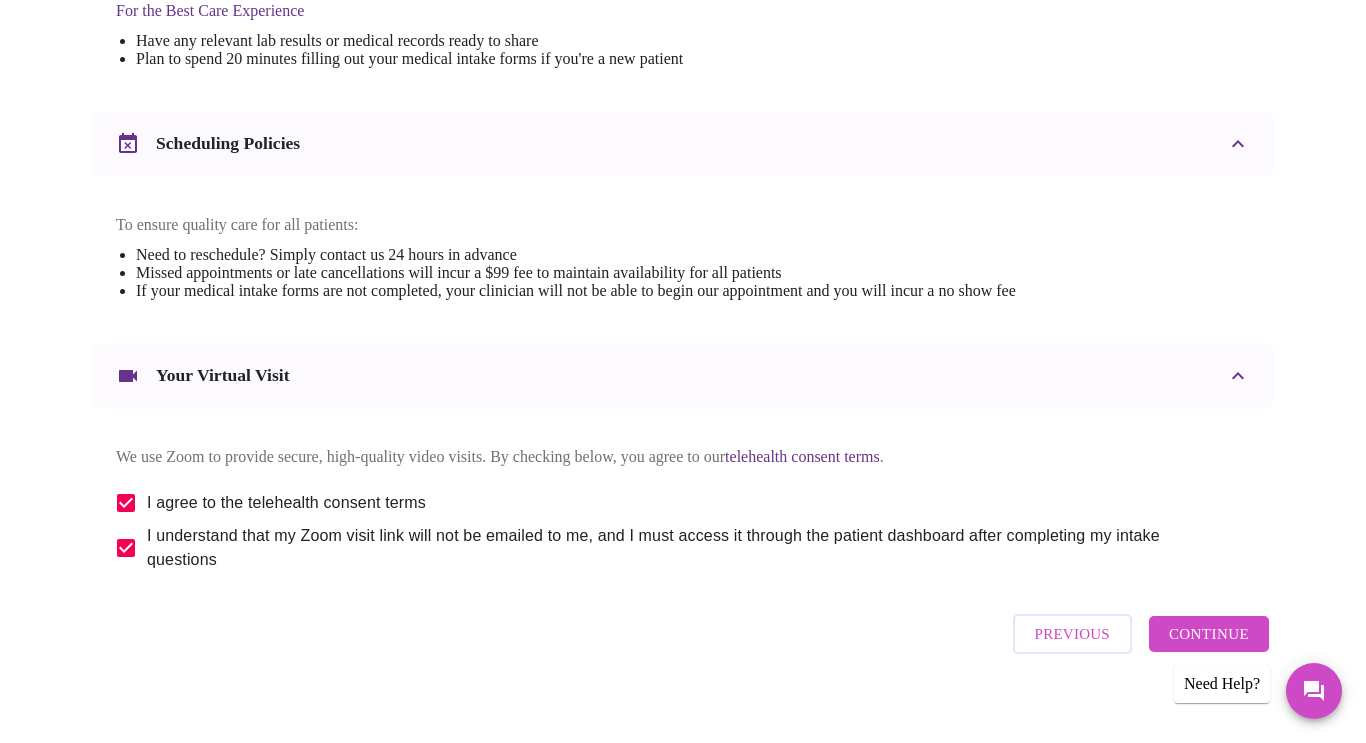 click on "Continue" at bounding box center (1209, 634) 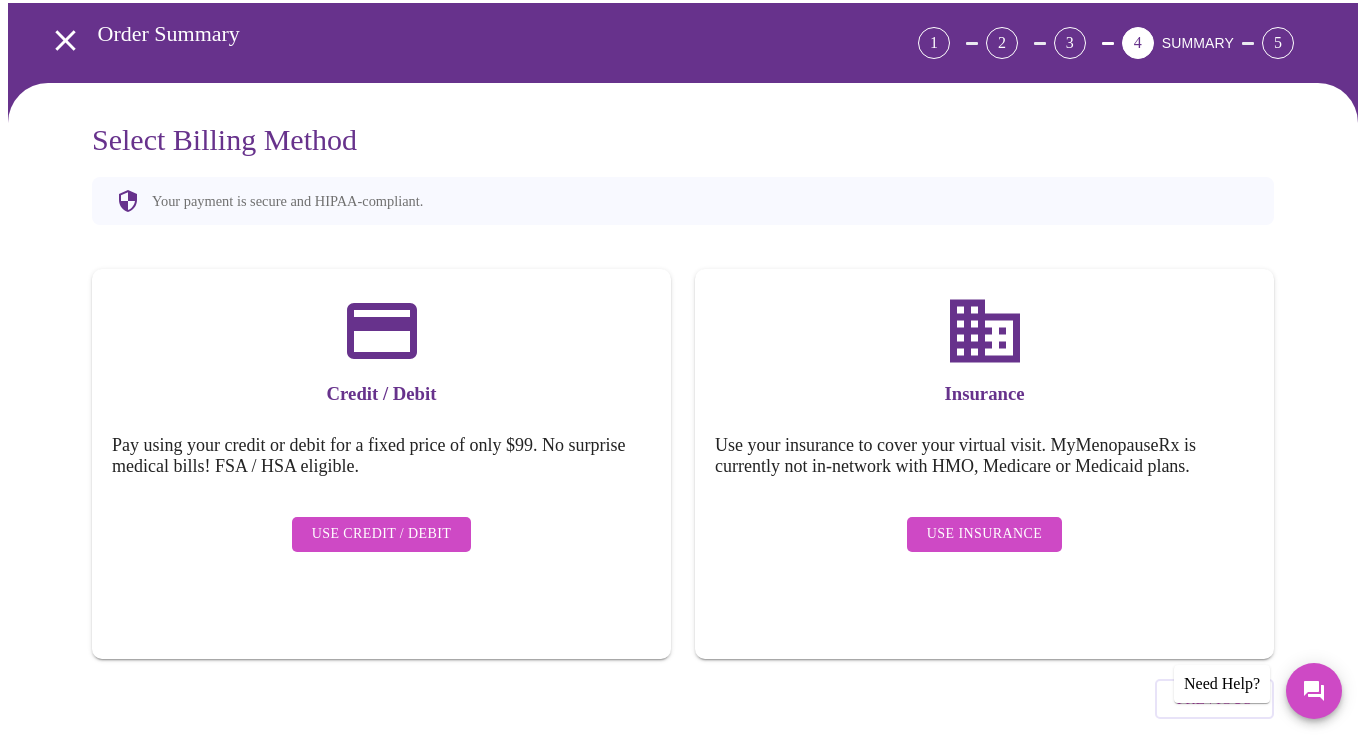 click on "Use Insurance" at bounding box center [984, 534] 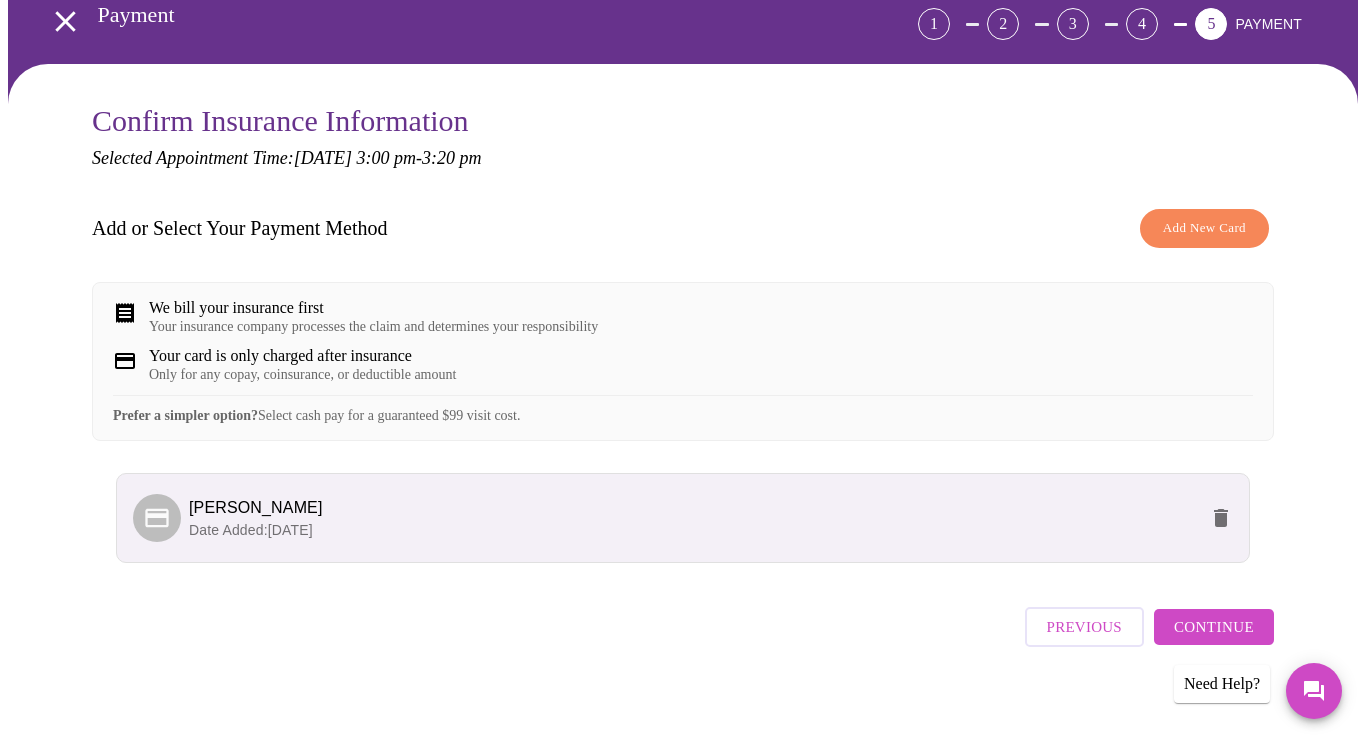 scroll, scrollTop: 128, scrollLeft: 0, axis: vertical 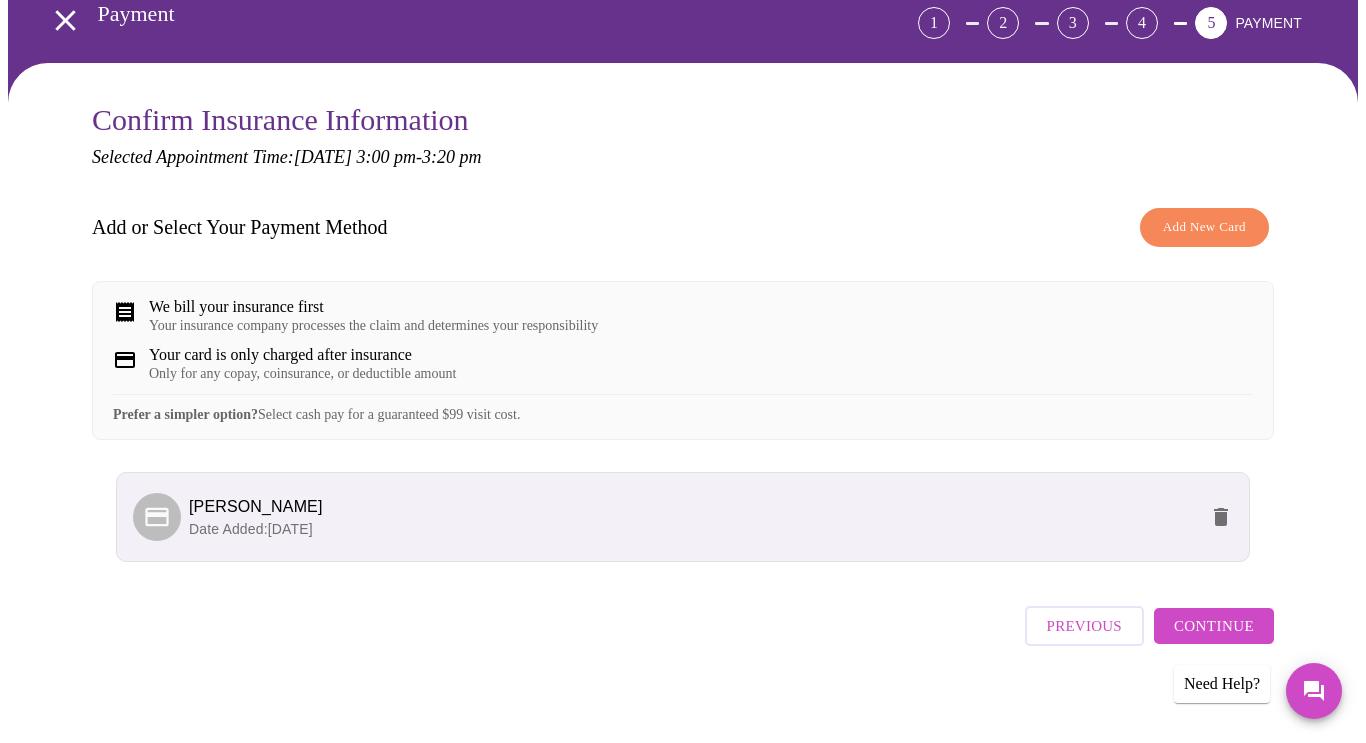 click on "Continue" at bounding box center [1214, 626] 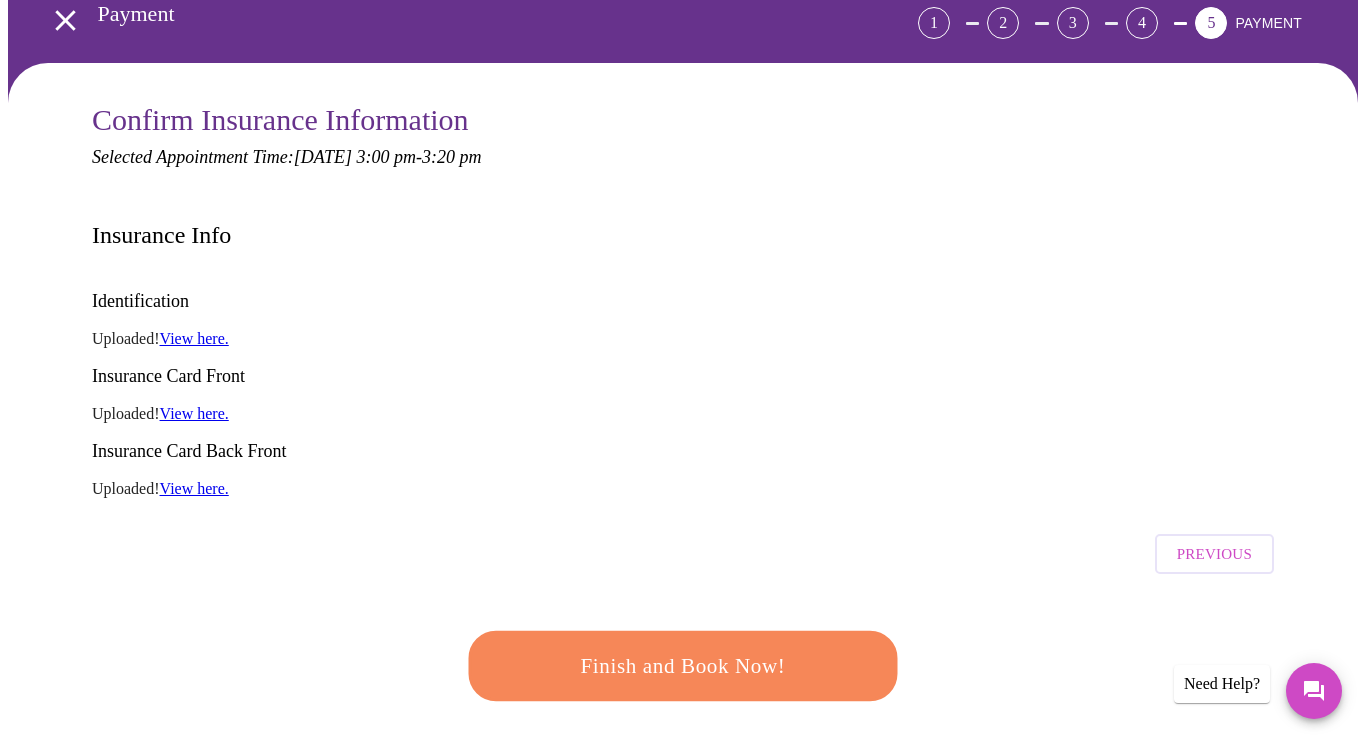 click on "Finish and Book Now!" at bounding box center (683, 665) 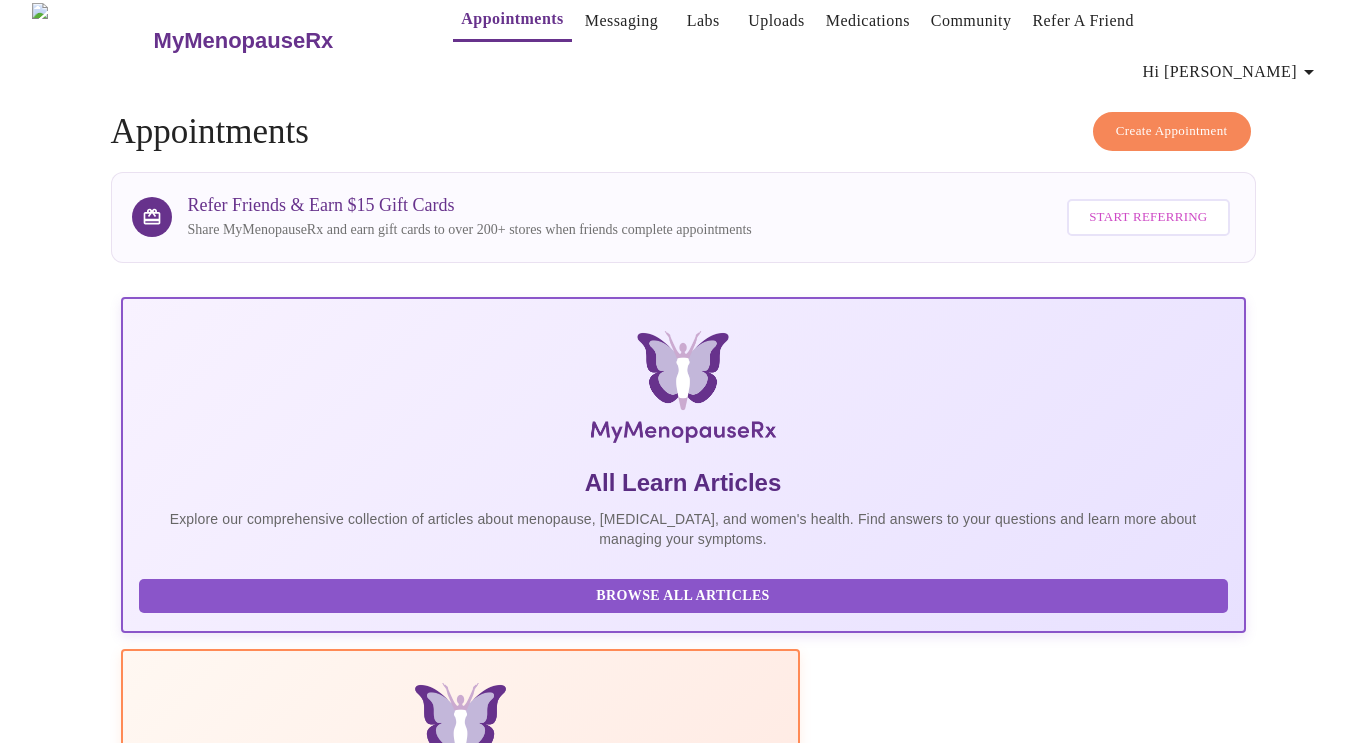 scroll, scrollTop: 445, scrollLeft: 0, axis: vertical 